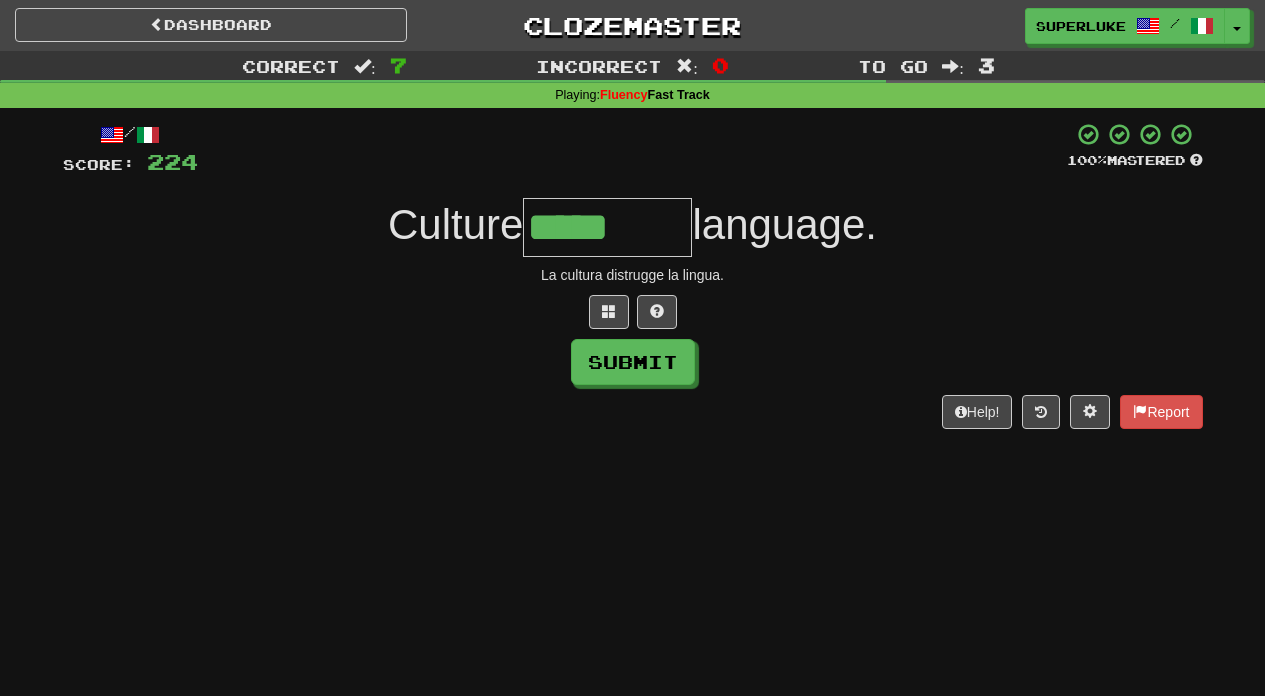 scroll, scrollTop: 0, scrollLeft: 0, axis: both 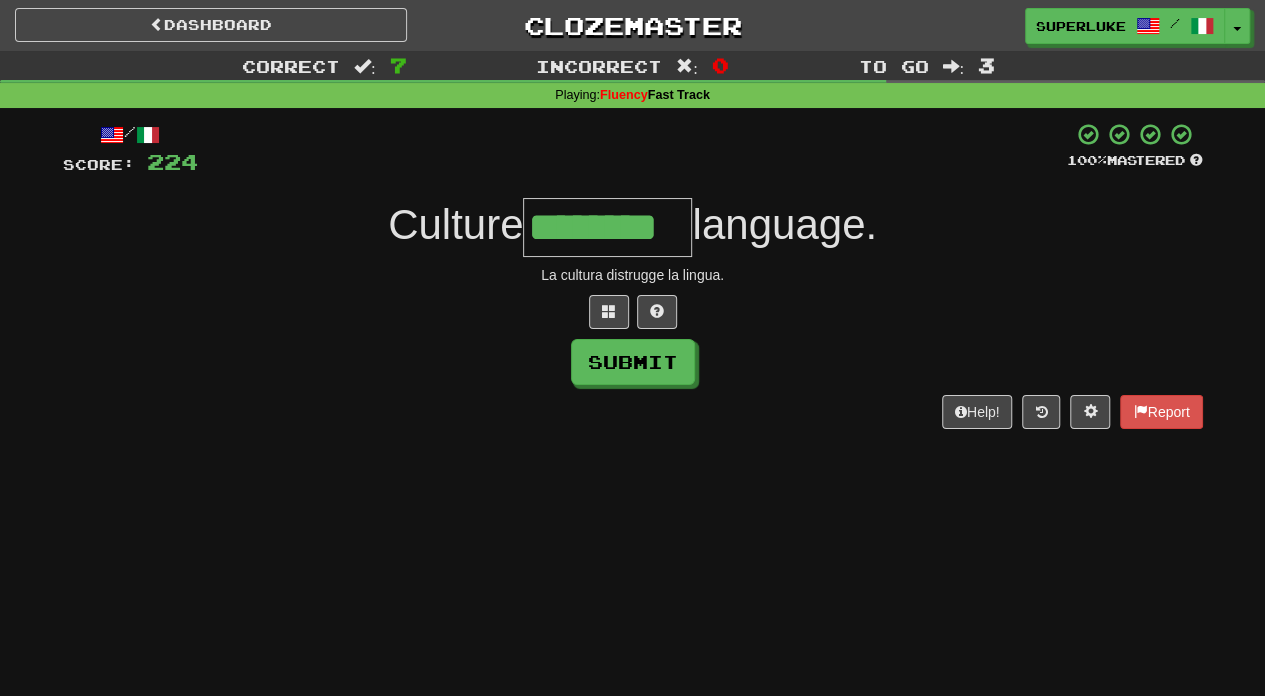 type on "********" 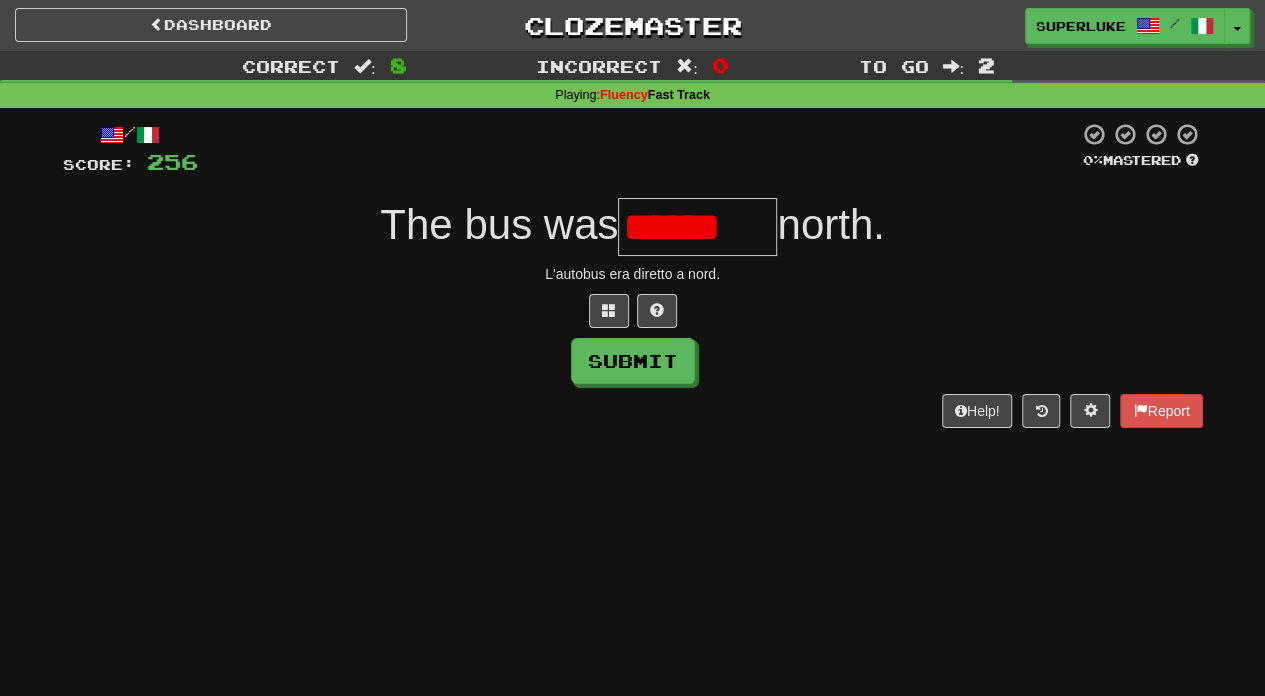 scroll, scrollTop: 0, scrollLeft: 0, axis: both 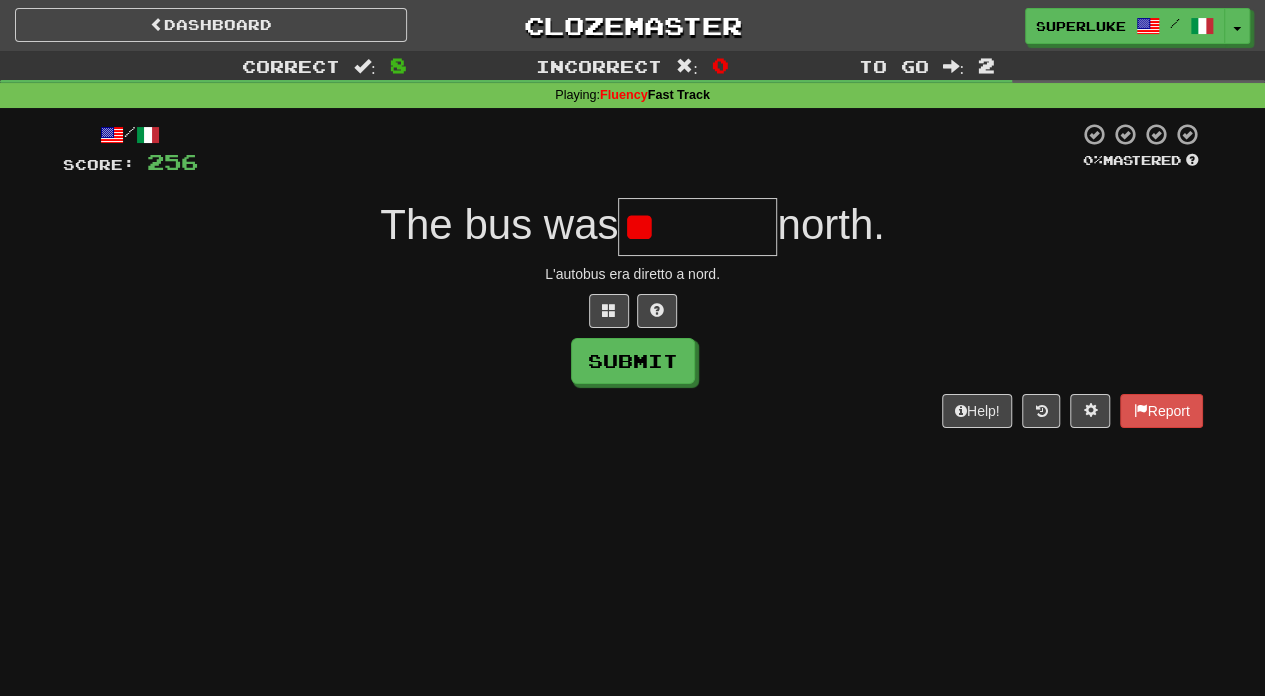 type on "*" 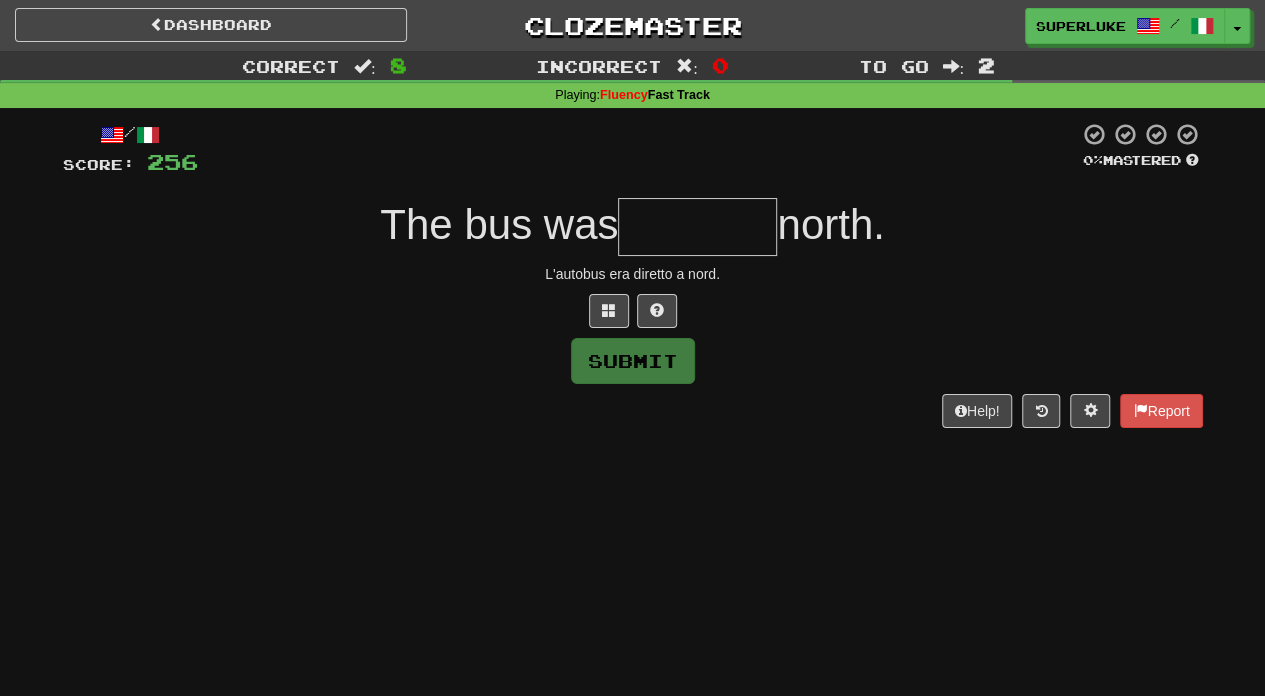 type on "*" 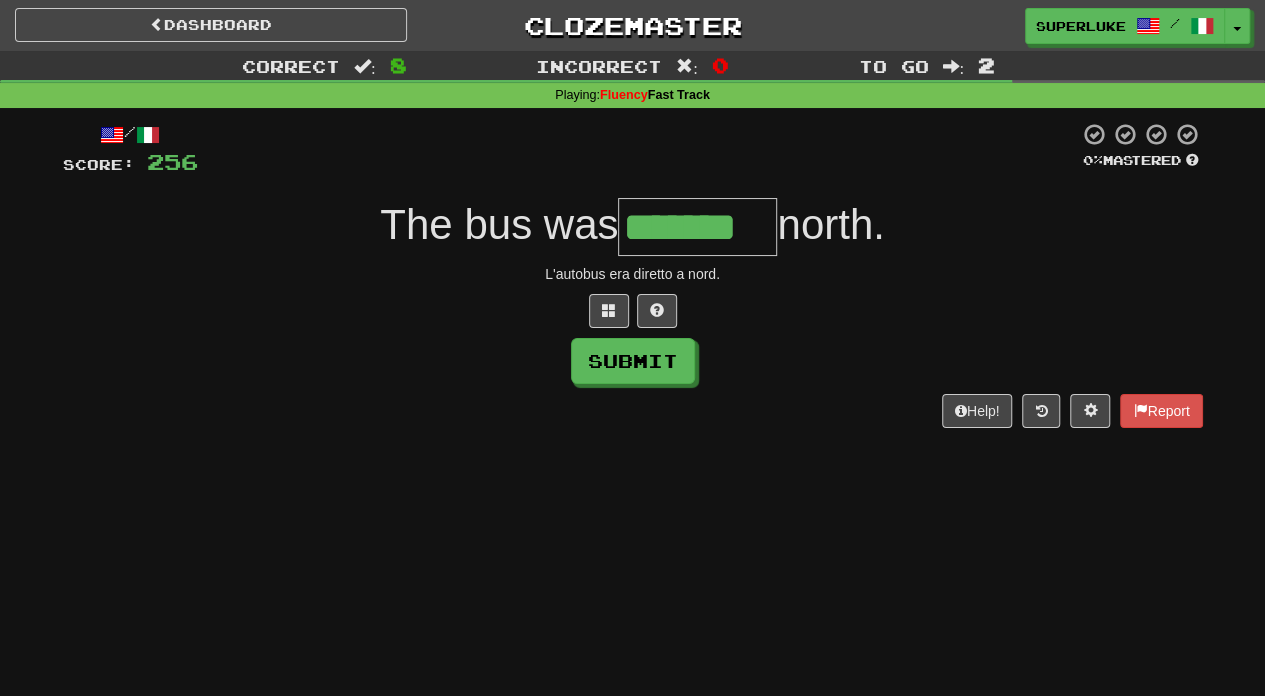 type on "*******" 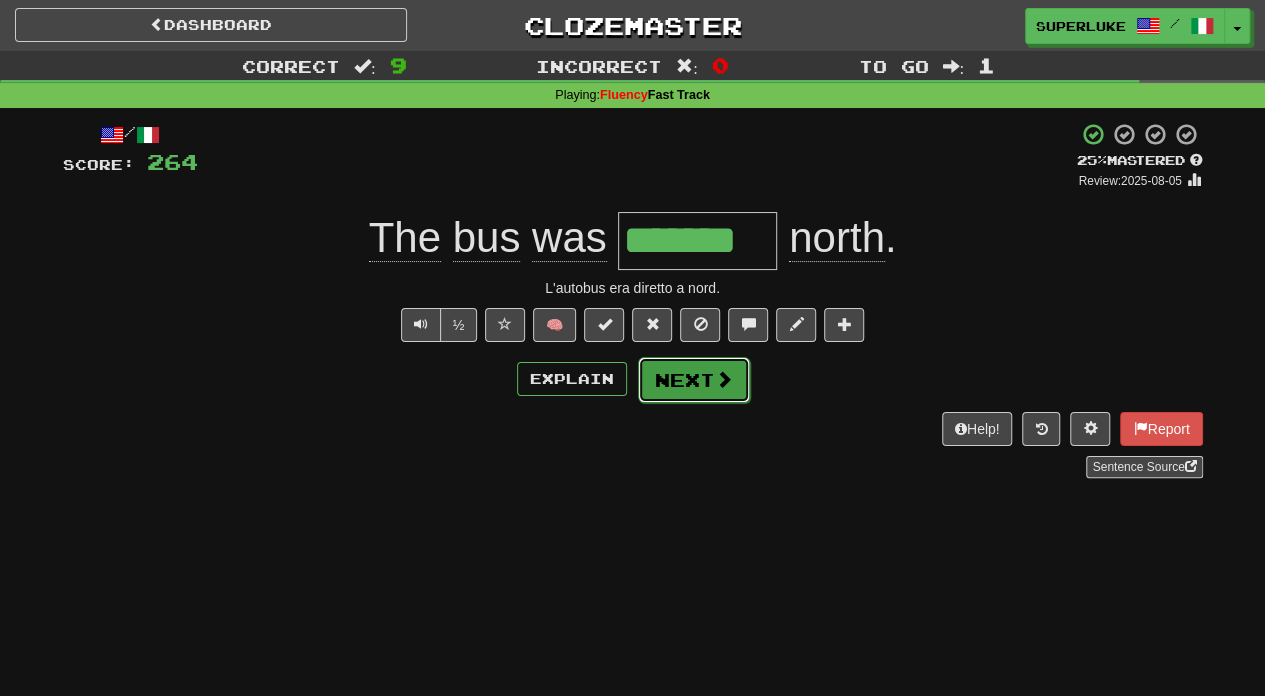 click at bounding box center [724, 379] 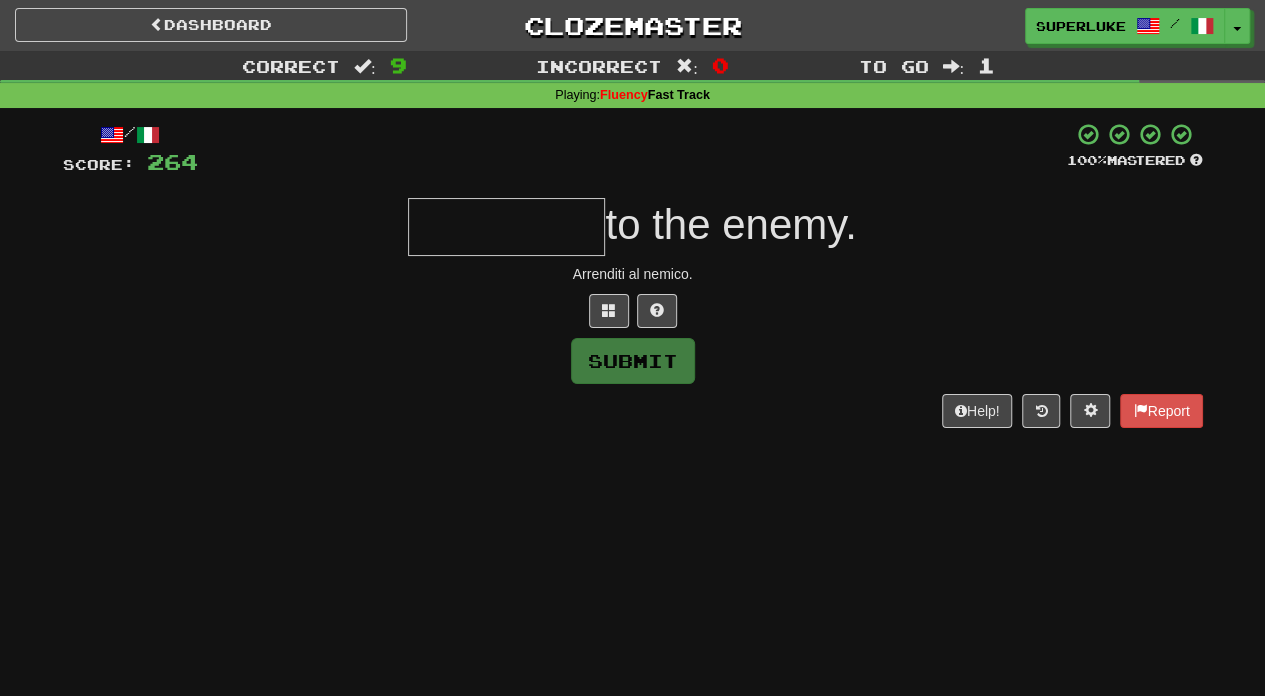 click at bounding box center (506, 227) 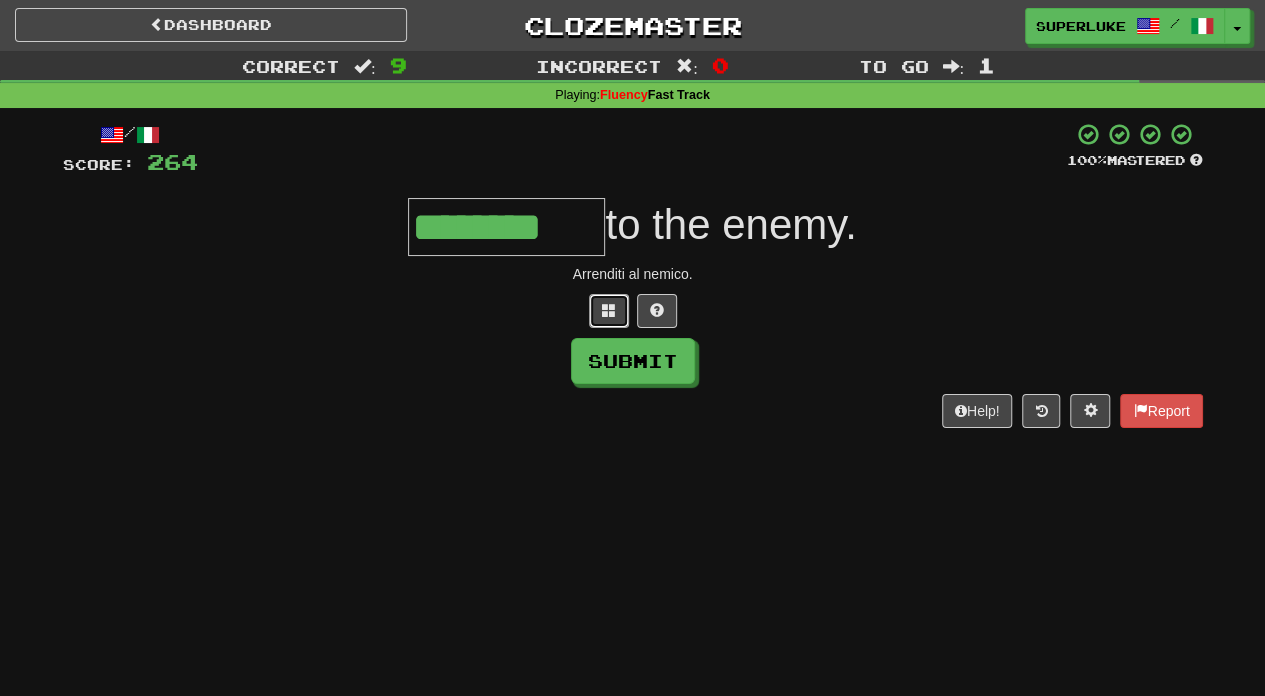 click at bounding box center (609, 310) 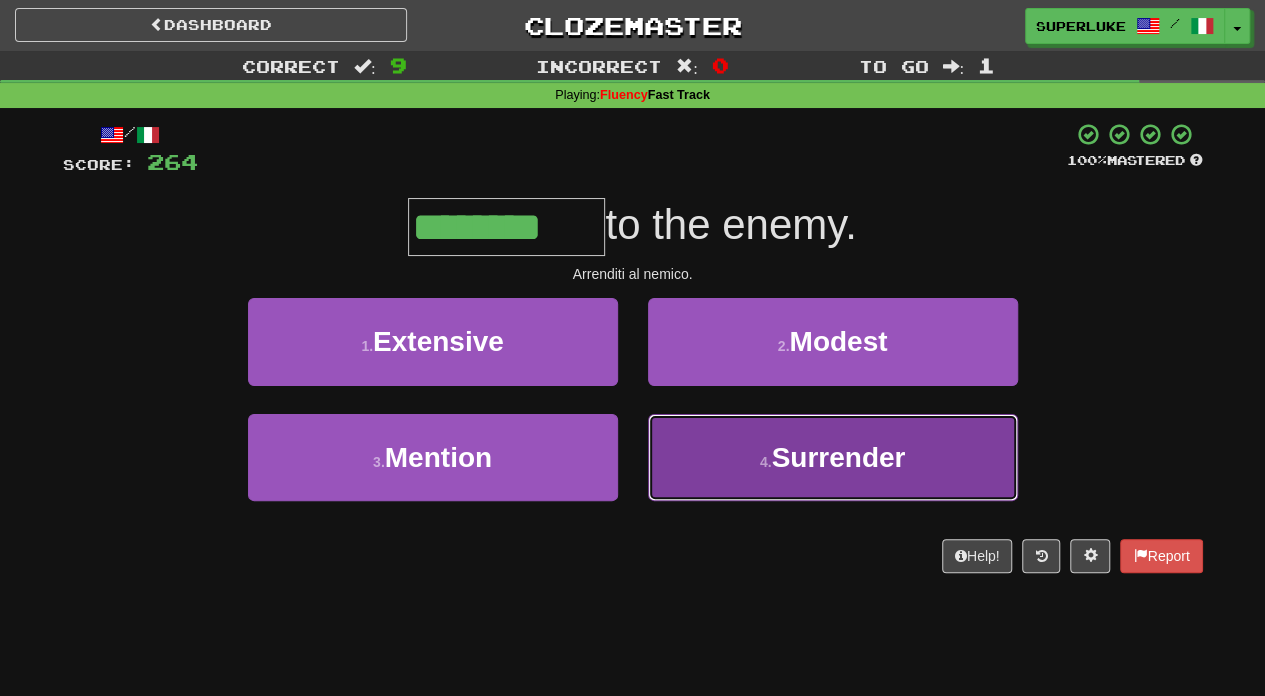 click on "Surrender" at bounding box center [838, 457] 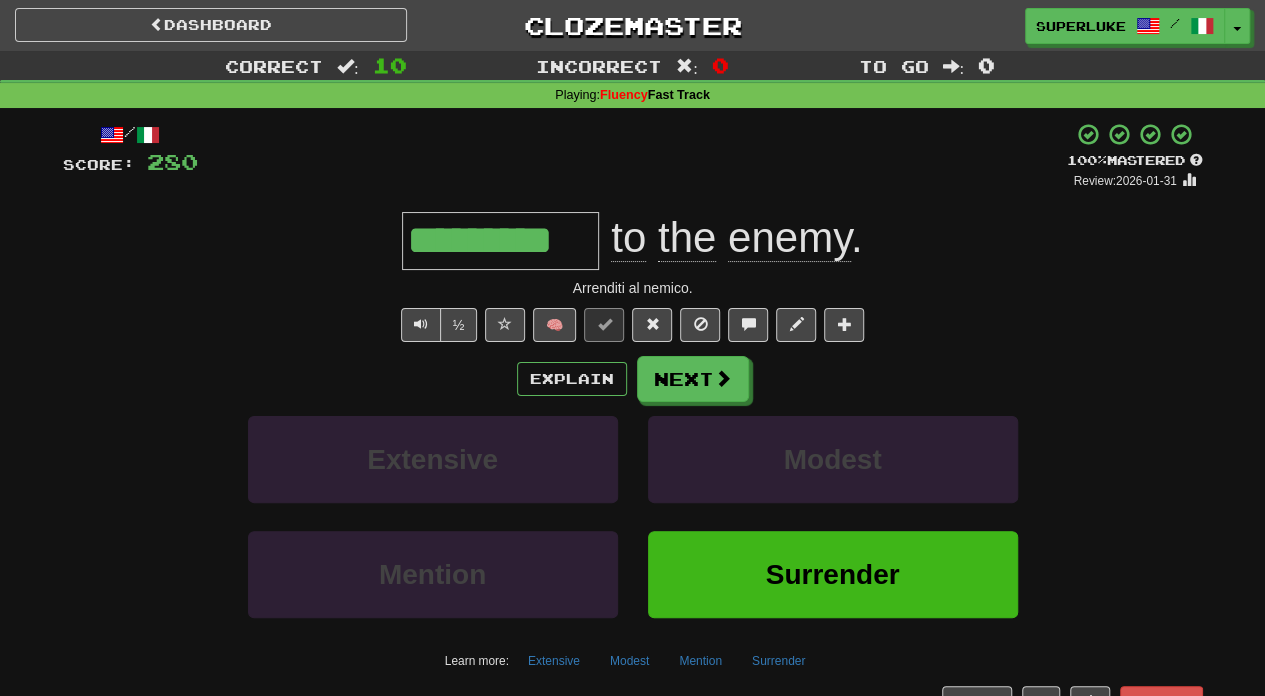 drag, startPoint x: 431, startPoint y: 636, endPoint x: 525, endPoint y: 643, distance: 94.26028 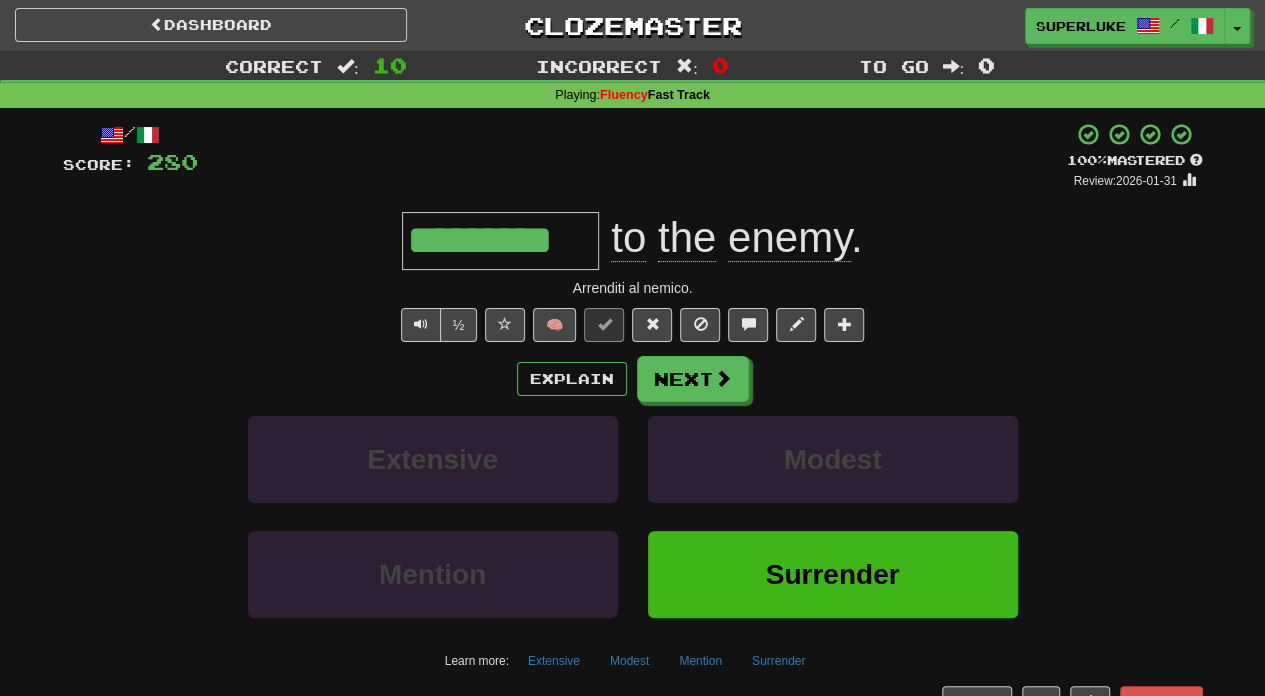 click on "Mention Surrender" at bounding box center [633, 588] 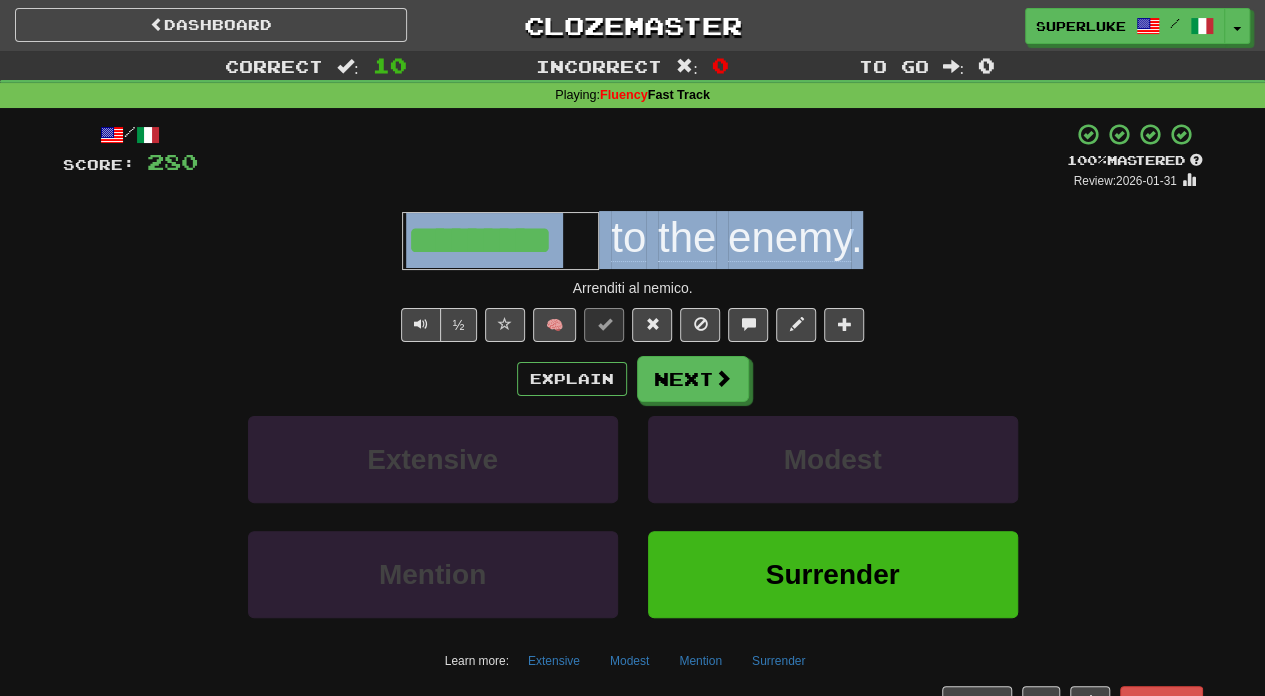 drag, startPoint x: 395, startPoint y: 232, endPoint x: 890, endPoint y: 249, distance: 495.29184 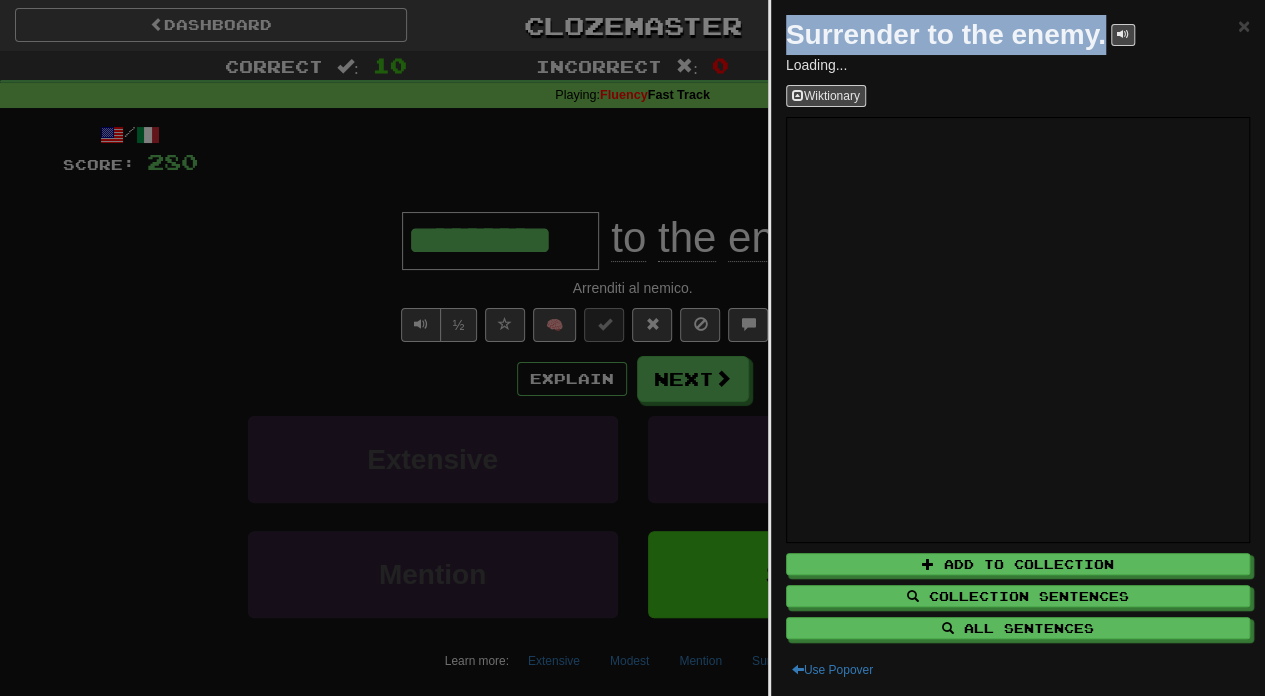 drag, startPoint x: 780, startPoint y: 36, endPoint x: 1107, endPoint y: 29, distance: 327.07492 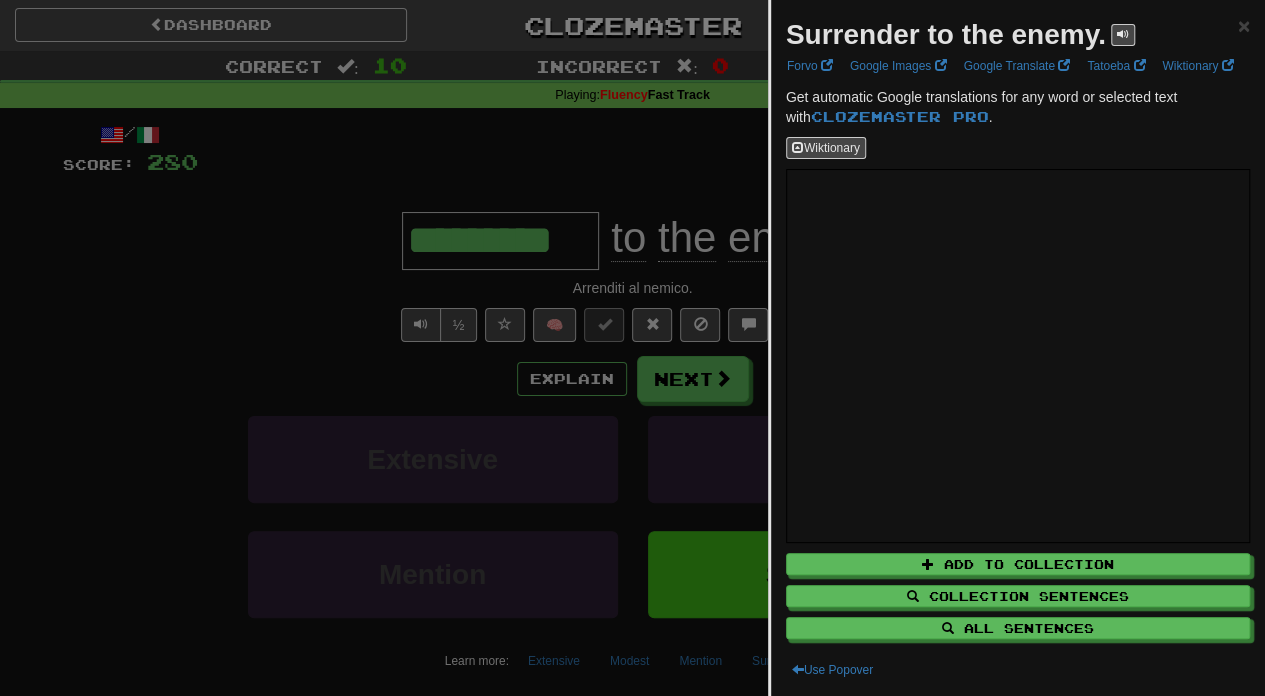 click at bounding box center (632, 348) 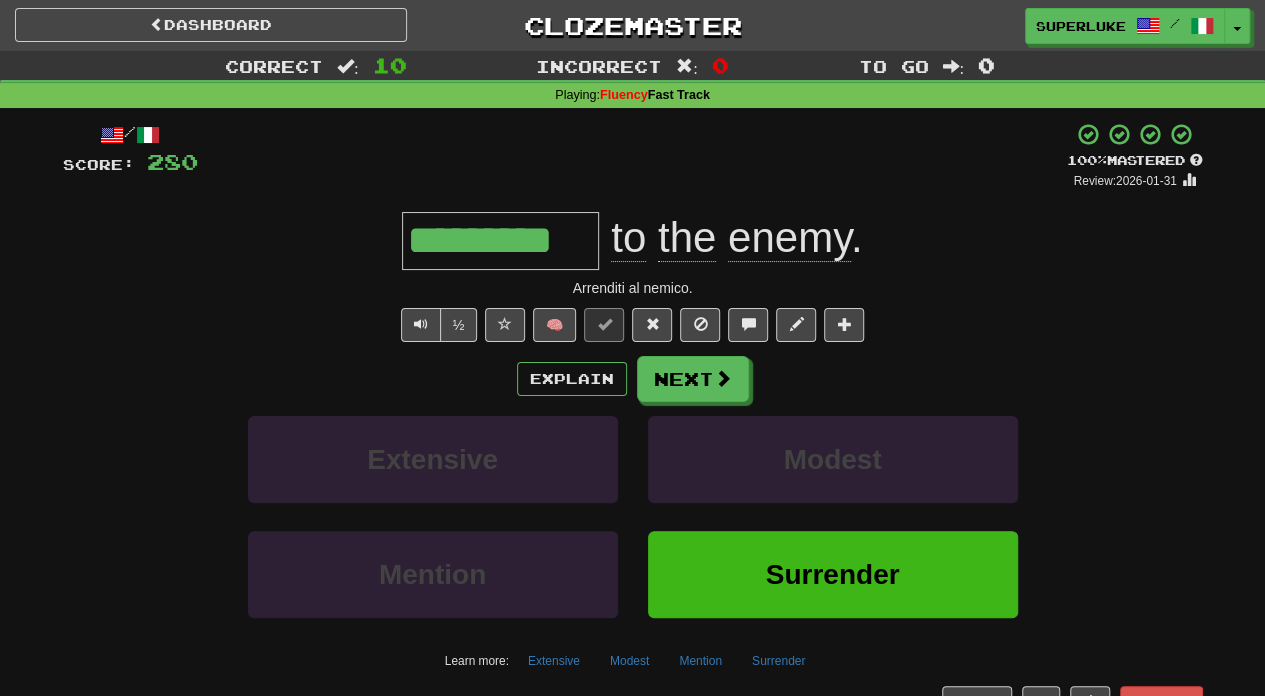 click on "/  Score:   280 + 16 100 %  Mastered Review:  2026-01-31 *********   to   the   enemy . Arrenditi al nemico. ½ 🧠 Explain Next Extensive Modest Mention Surrender Learn more: Extensive Modest Mention Surrender  Help!  Report Sentence Source" at bounding box center [633, 437] 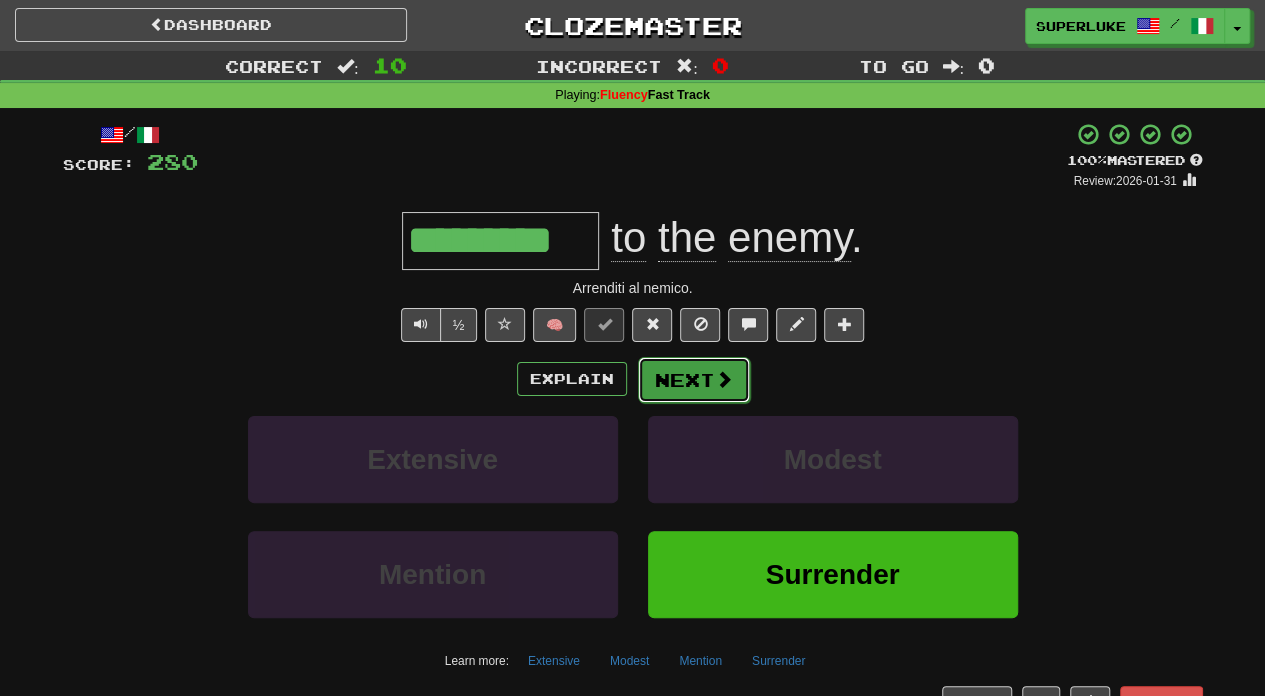 click on "Next" at bounding box center (694, 380) 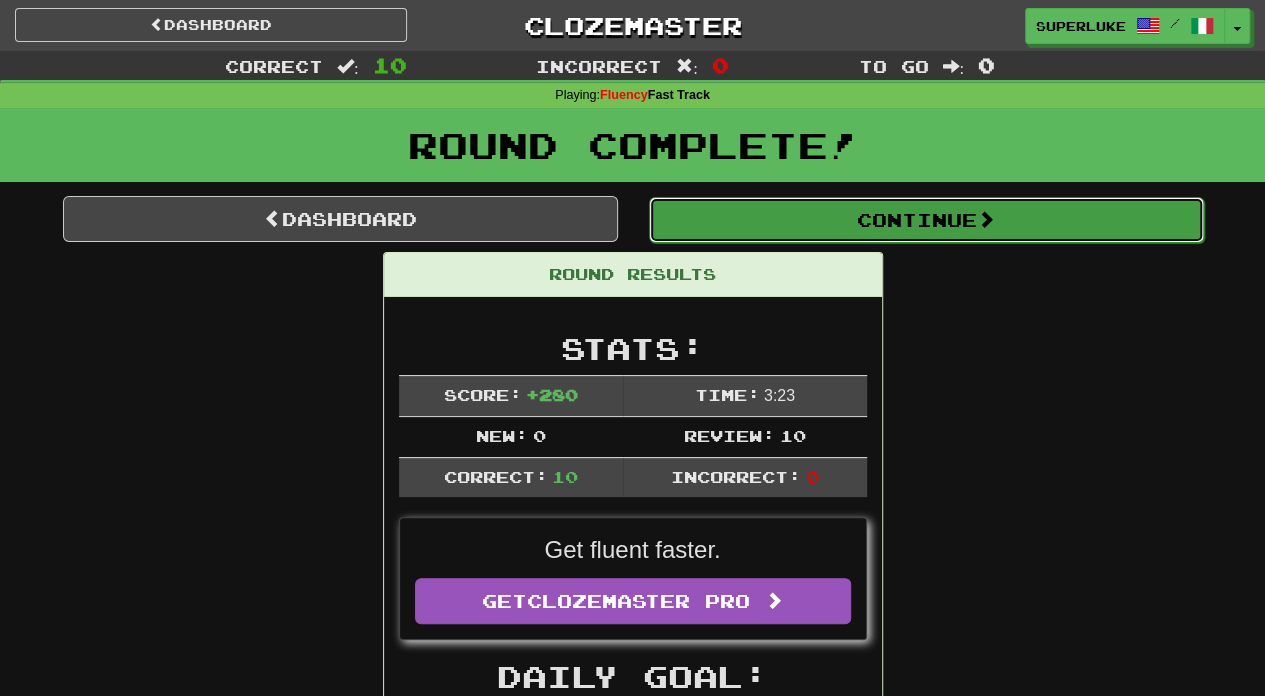 click on "Continue" at bounding box center [926, 220] 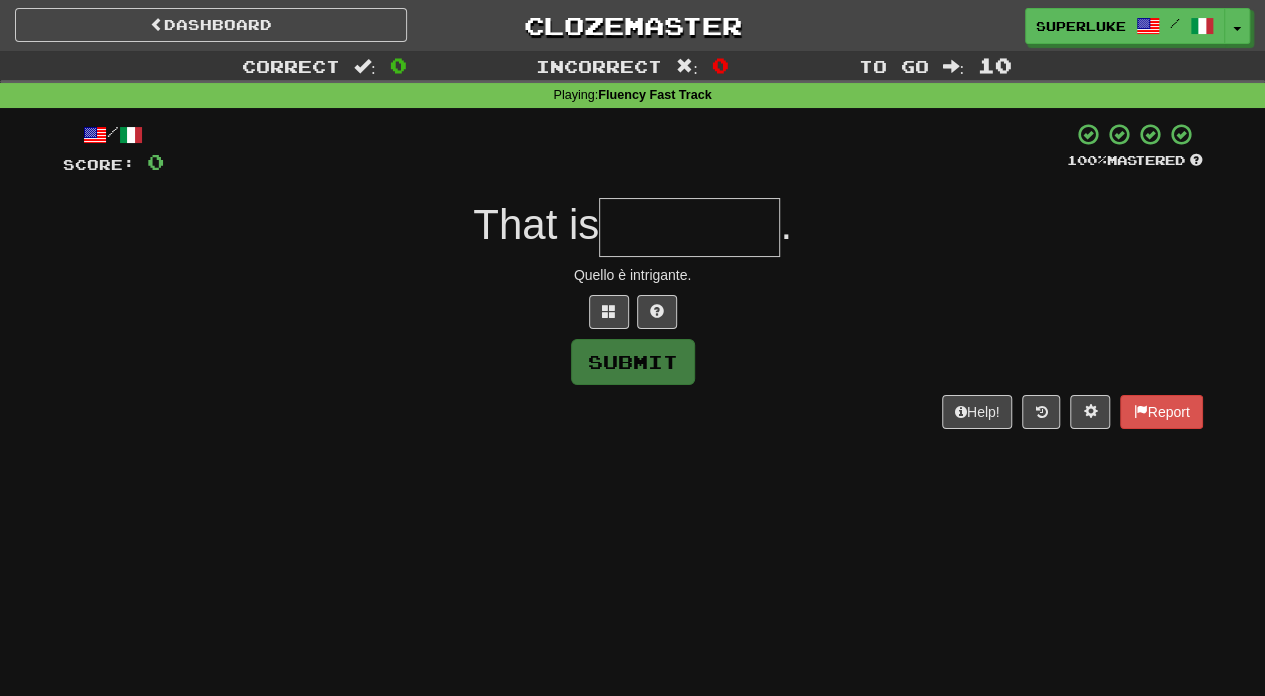 click at bounding box center (689, 227) 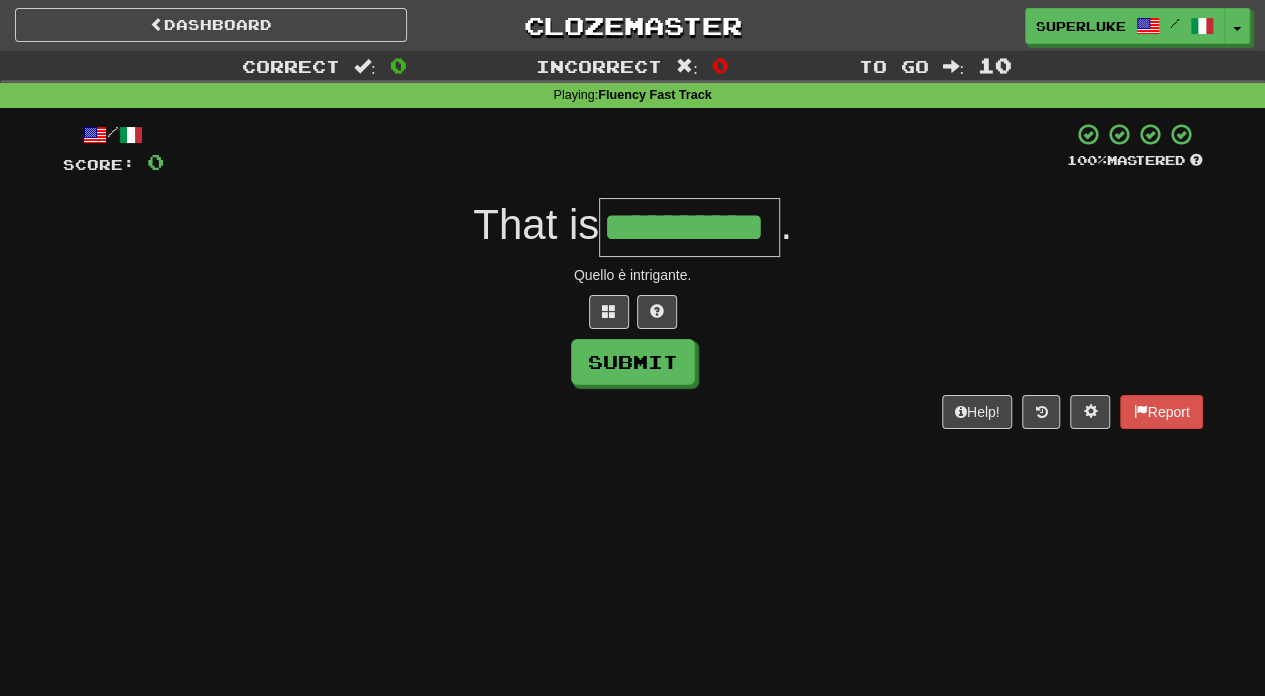 type on "**********" 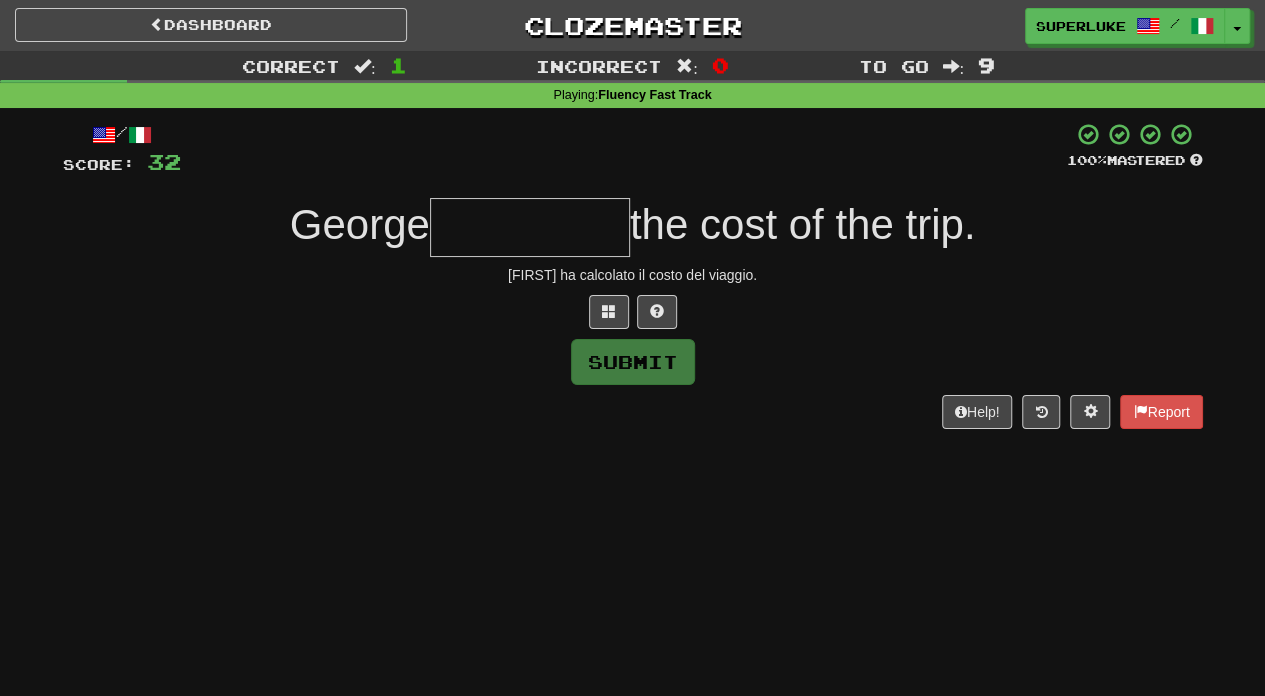 click on "[FIRST]   the cost of the trip." at bounding box center (633, 227) 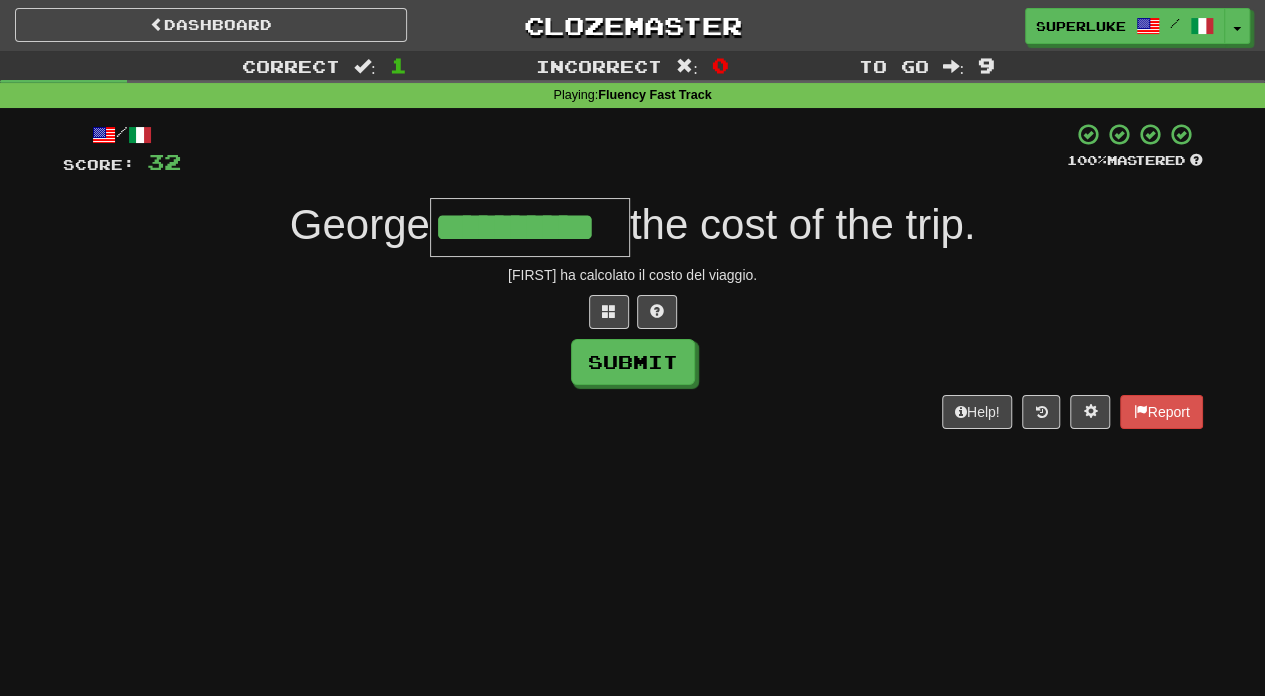 type on "**********" 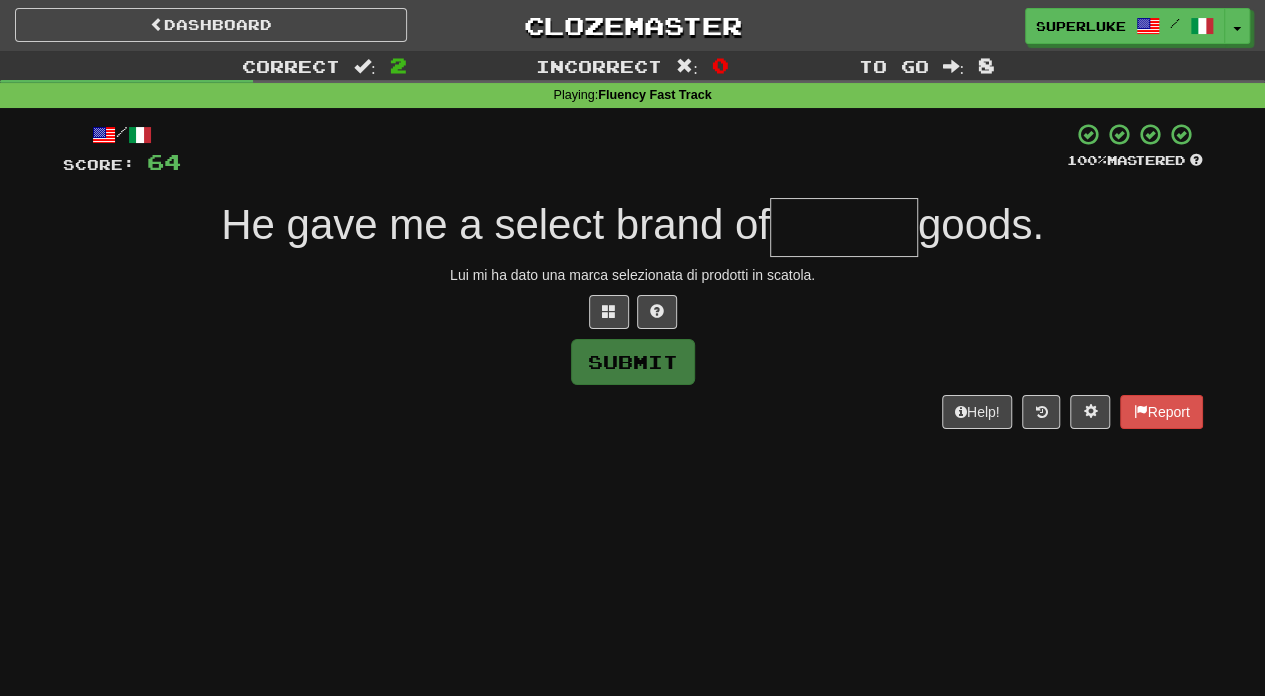 click on "Dashboard
Clozemaster
superluke
/
Toggle Dropdown
Dashboard
Leaderboard
Activity Feed
Notifications
50
Profile
Discussions
English
/
Italiano
Streak:
2171
Review:
11,178
Daily Goal:  0 /500
Languages
Account
Logout
superluke
/
Toggle Dropdown
Dashboard
Leaderboard
Activity Feed
Notifications
50
Profile
Discussions
English
/
Italiano
Streak:
2171
Review:
11,178
Daily Goal:  0 /500
Languages
Account
Logout
clozemaster
Correct   :   2 Incorrect   :   0 To go   :   8 Playing :  Fluency Fast Track  /  Score:   64 100 %  Mastered He gave me a select brand of   goods. Lui mi ha dato una marca selezionata di prodotti in scatola." at bounding box center (632, 348) 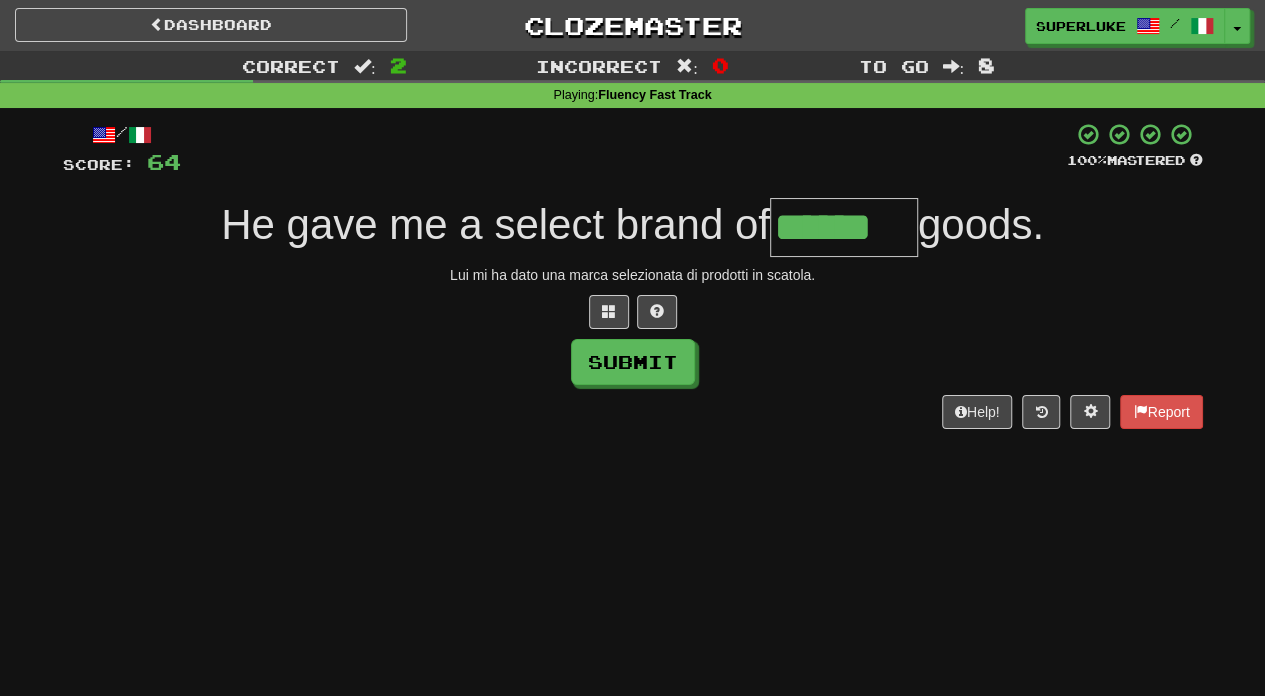 type on "******" 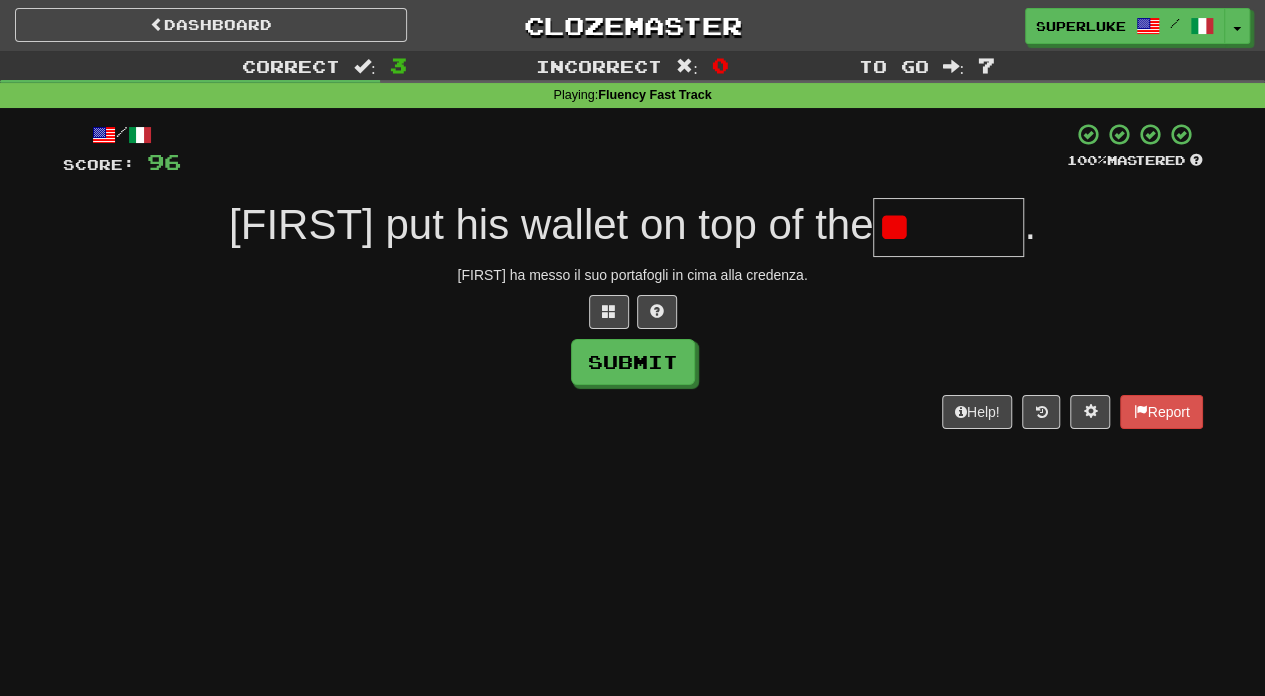 type on "*" 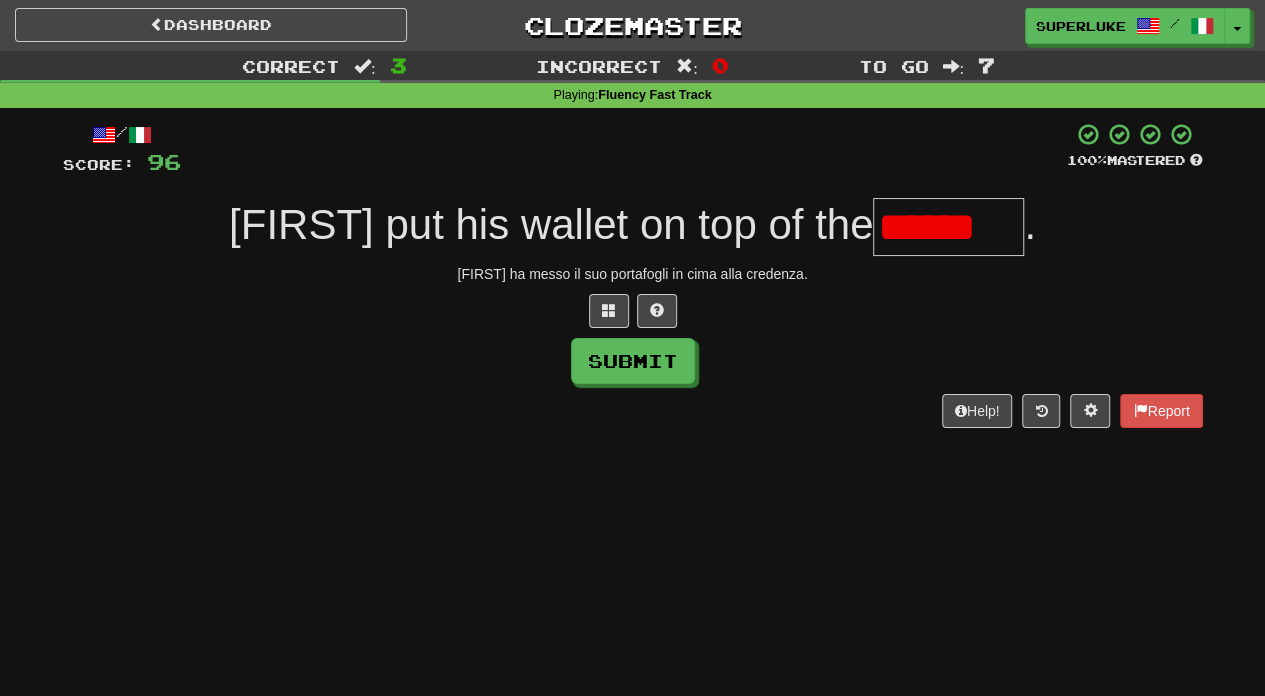 scroll, scrollTop: 0, scrollLeft: 0, axis: both 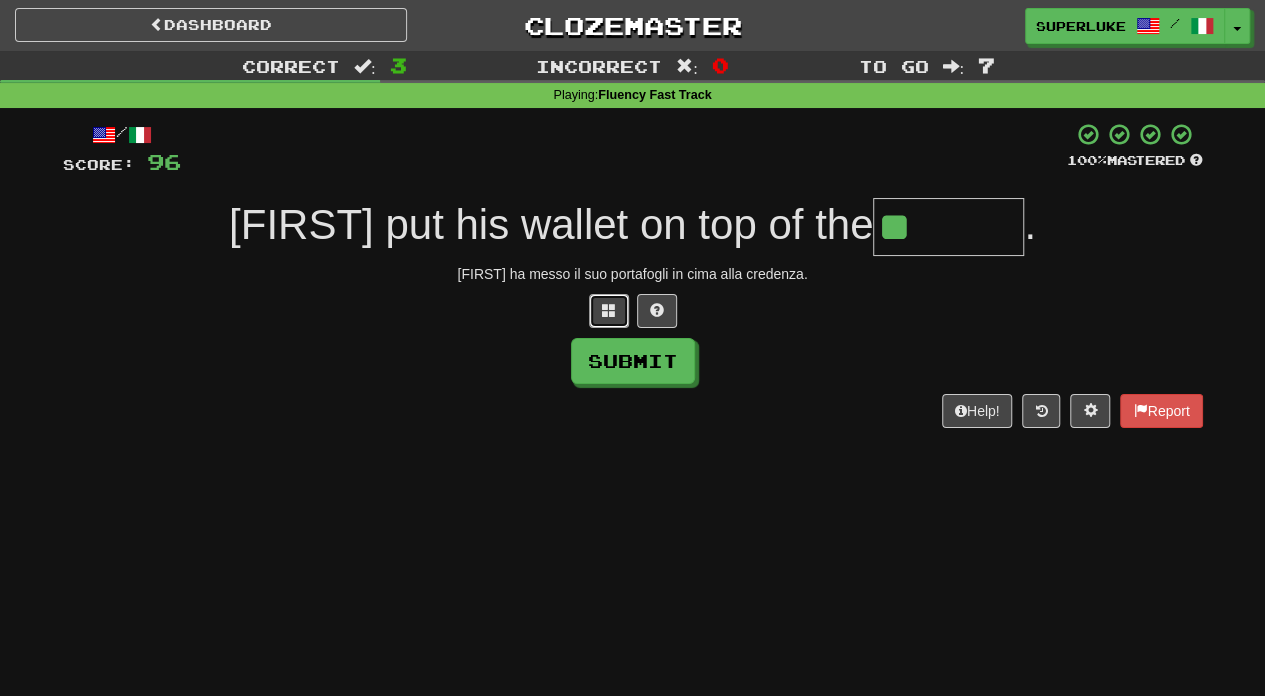 click at bounding box center [609, 310] 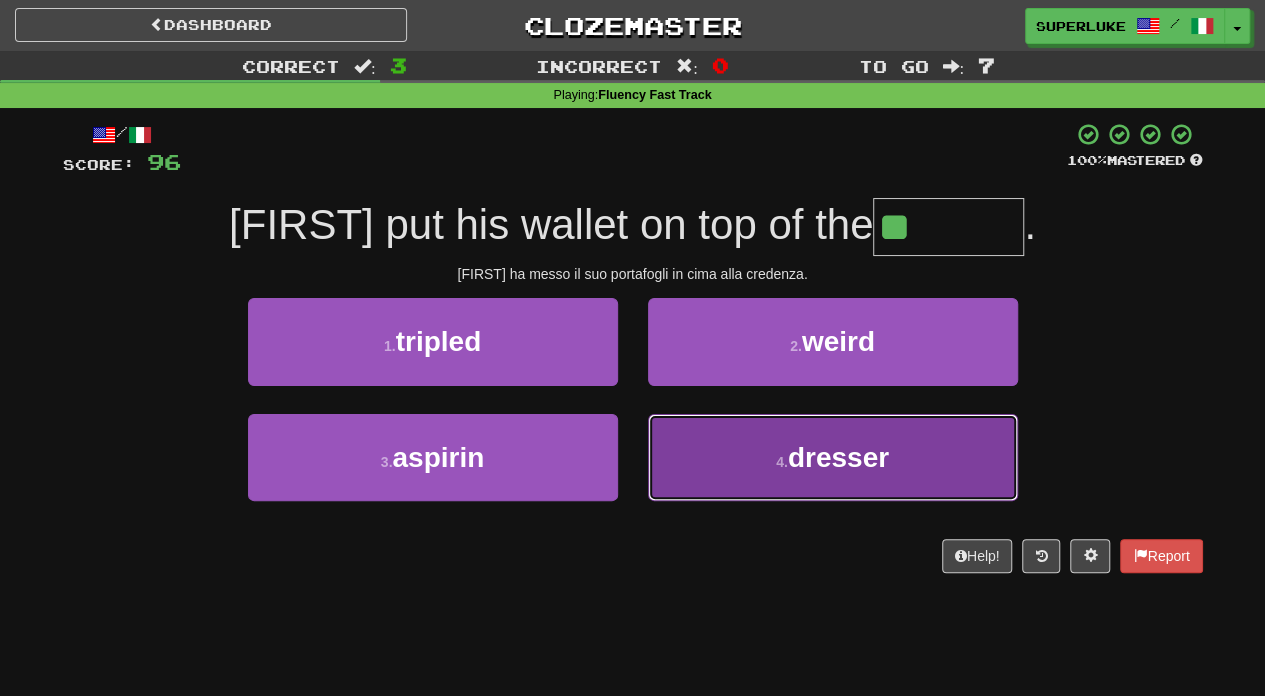click on "dresser" at bounding box center [838, 457] 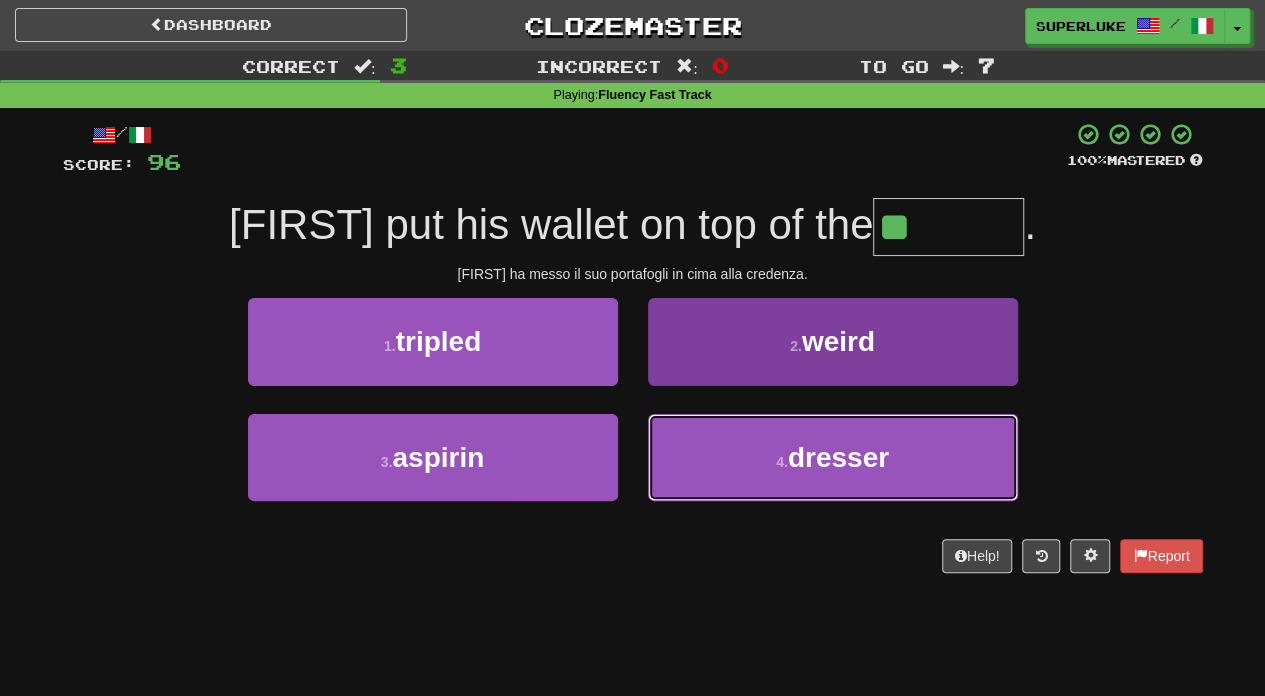 type on "*******" 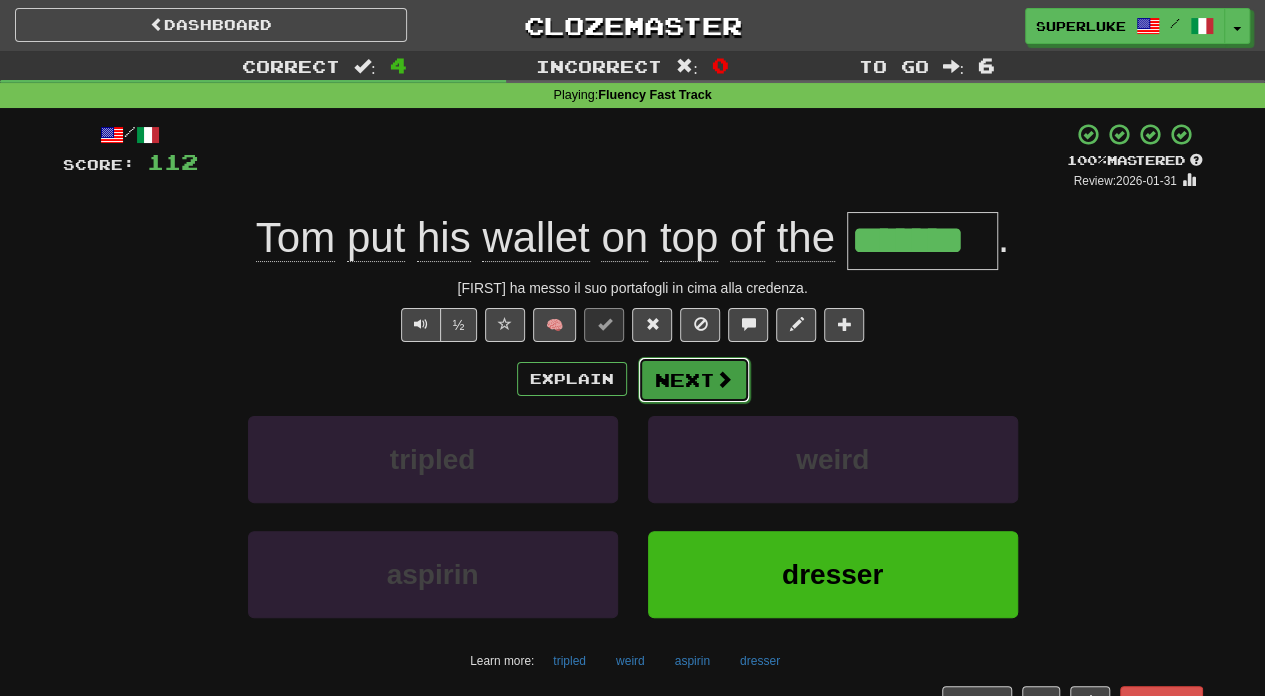 click at bounding box center (724, 379) 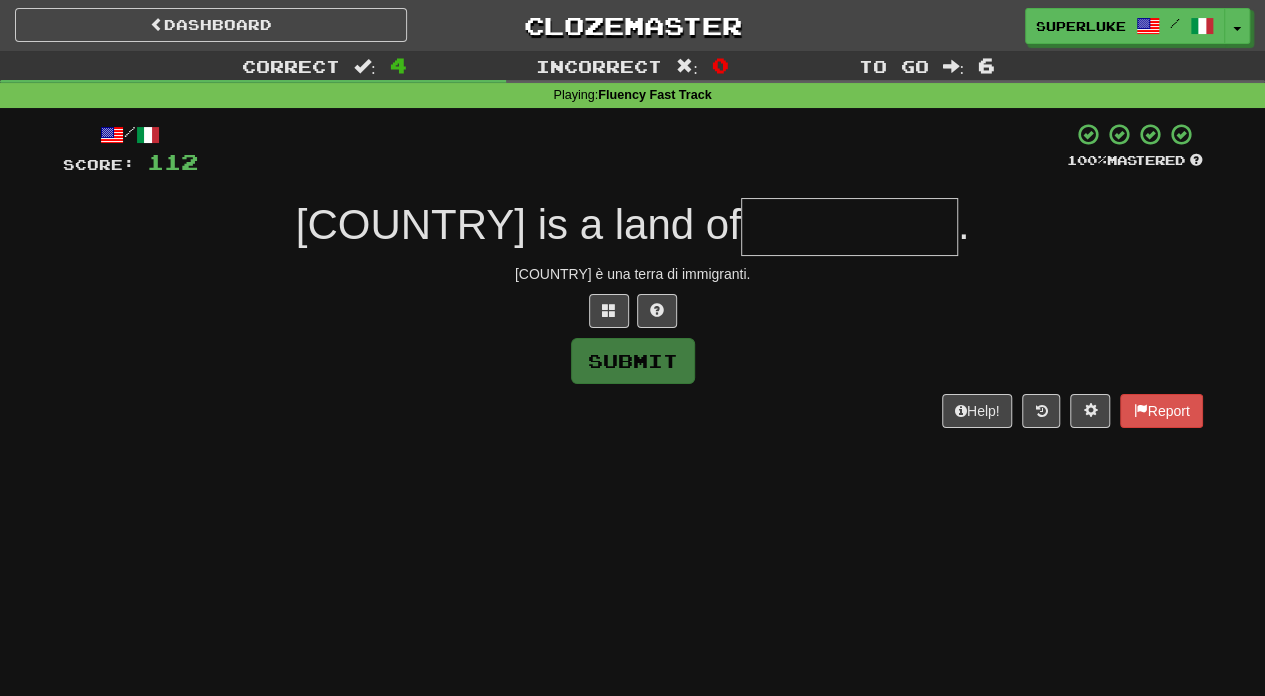 click at bounding box center [849, 227] 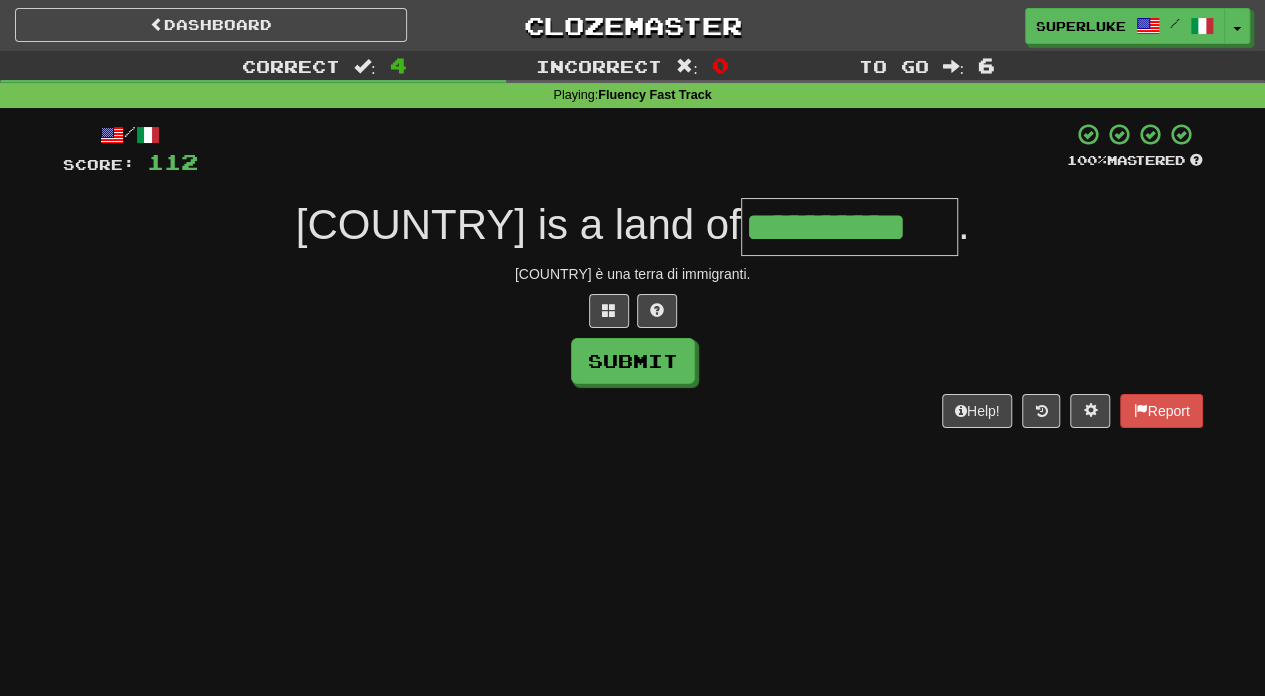 type on "**********" 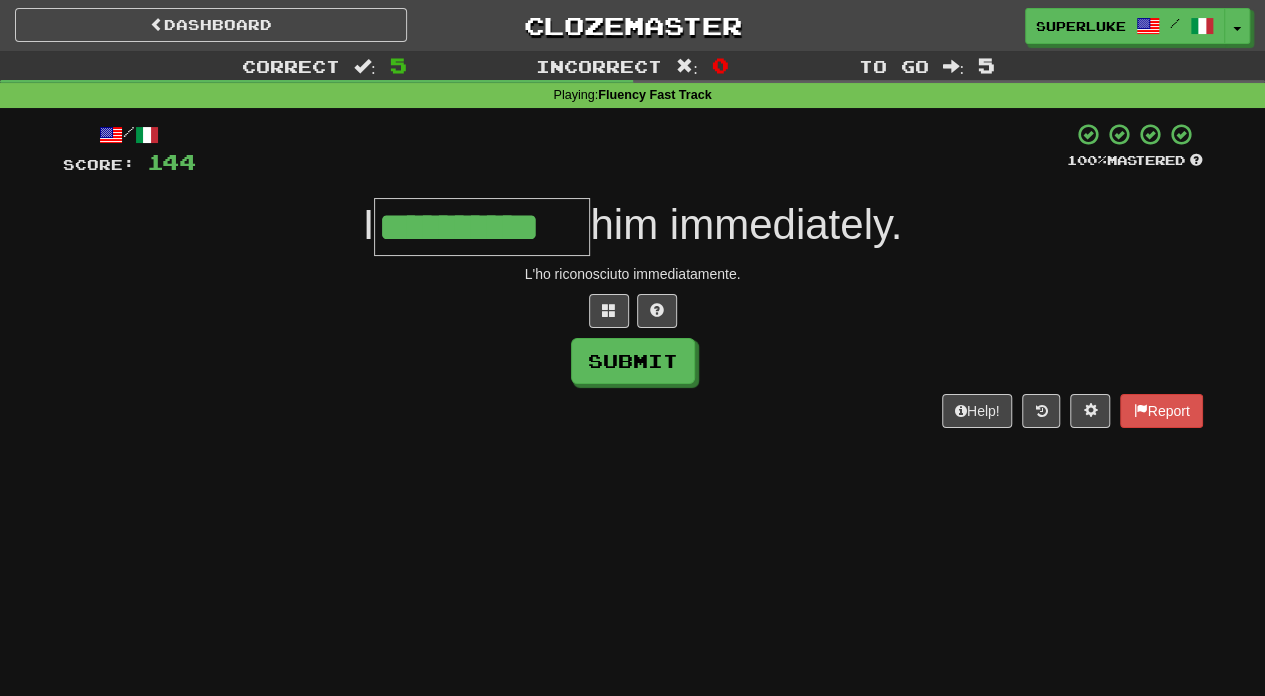 type on "**********" 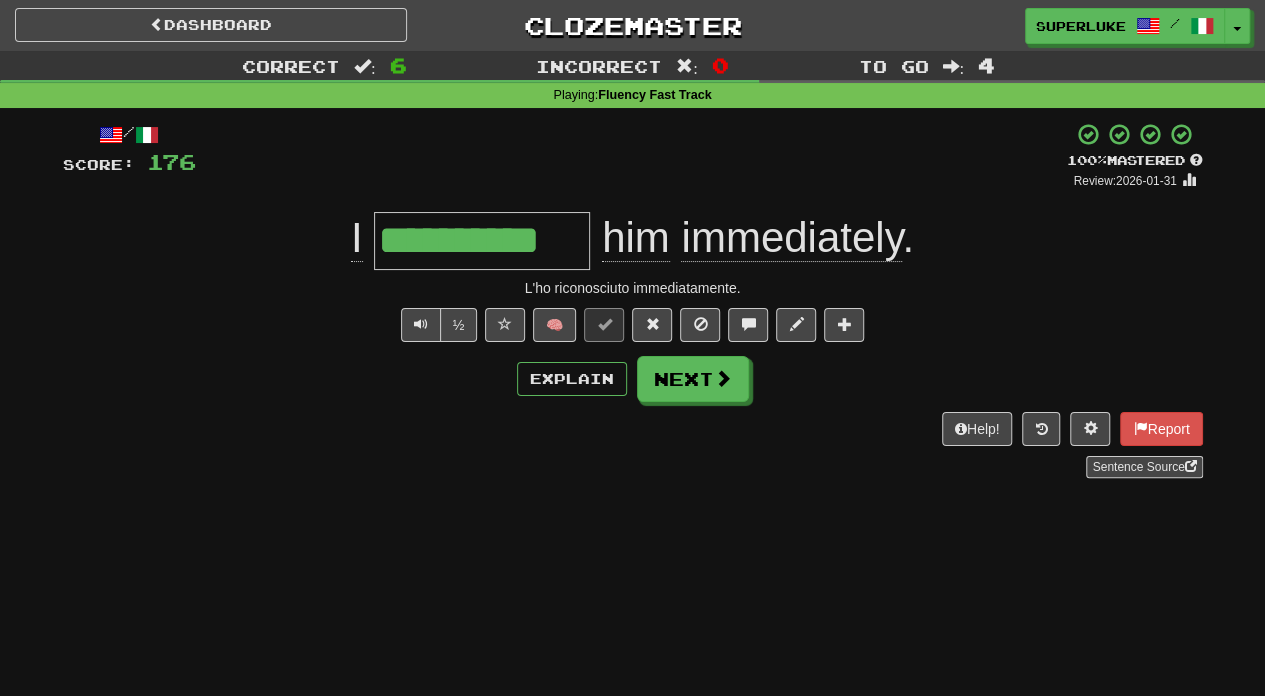 click on "½ 🧠" at bounding box center (633, 325) 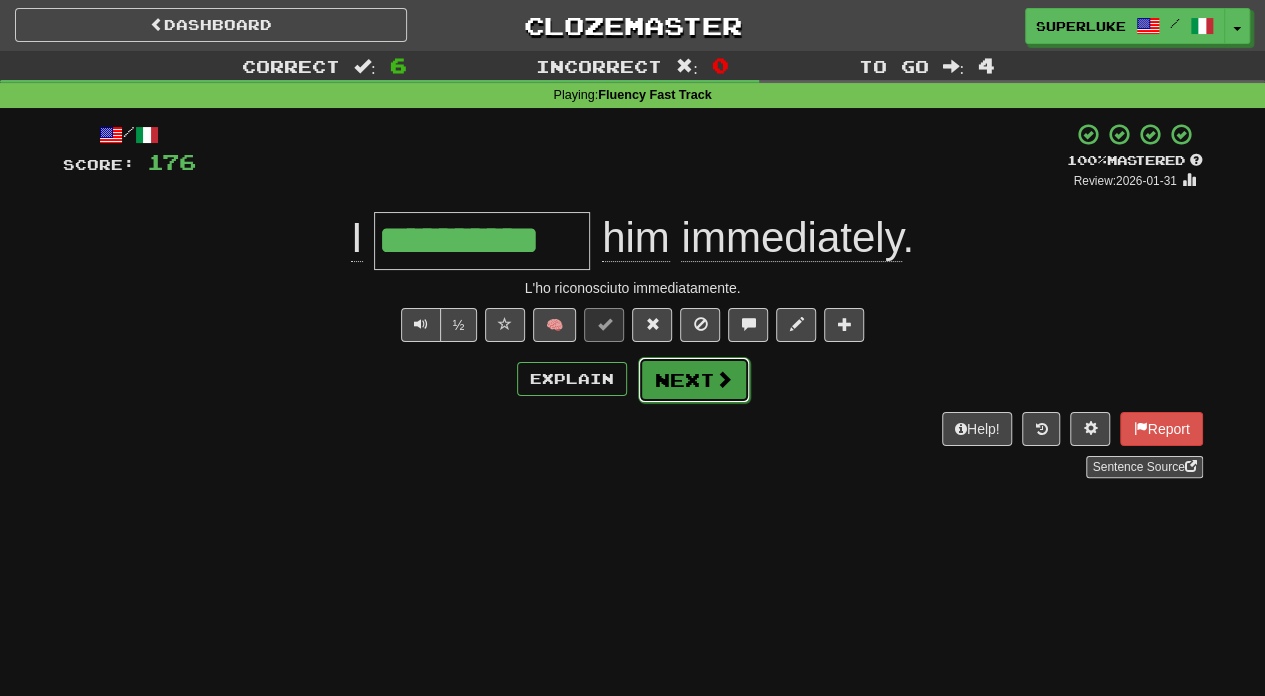 click on "Next" at bounding box center [694, 380] 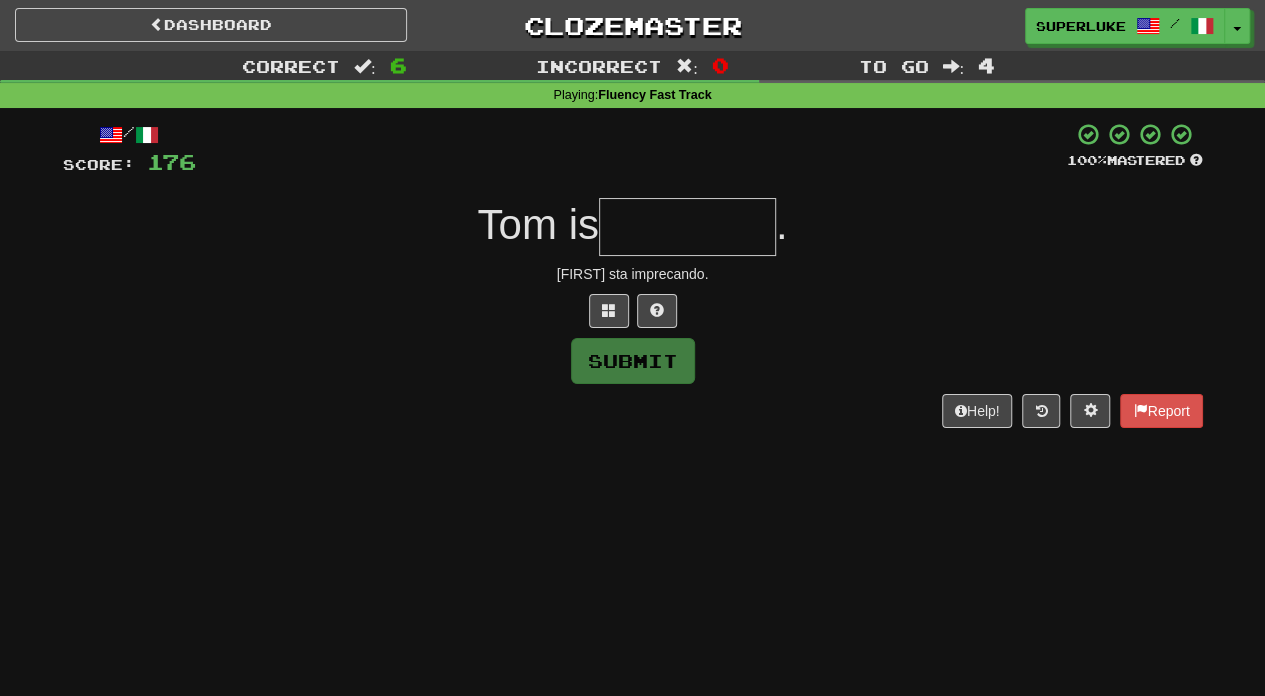click at bounding box center (687, 227) 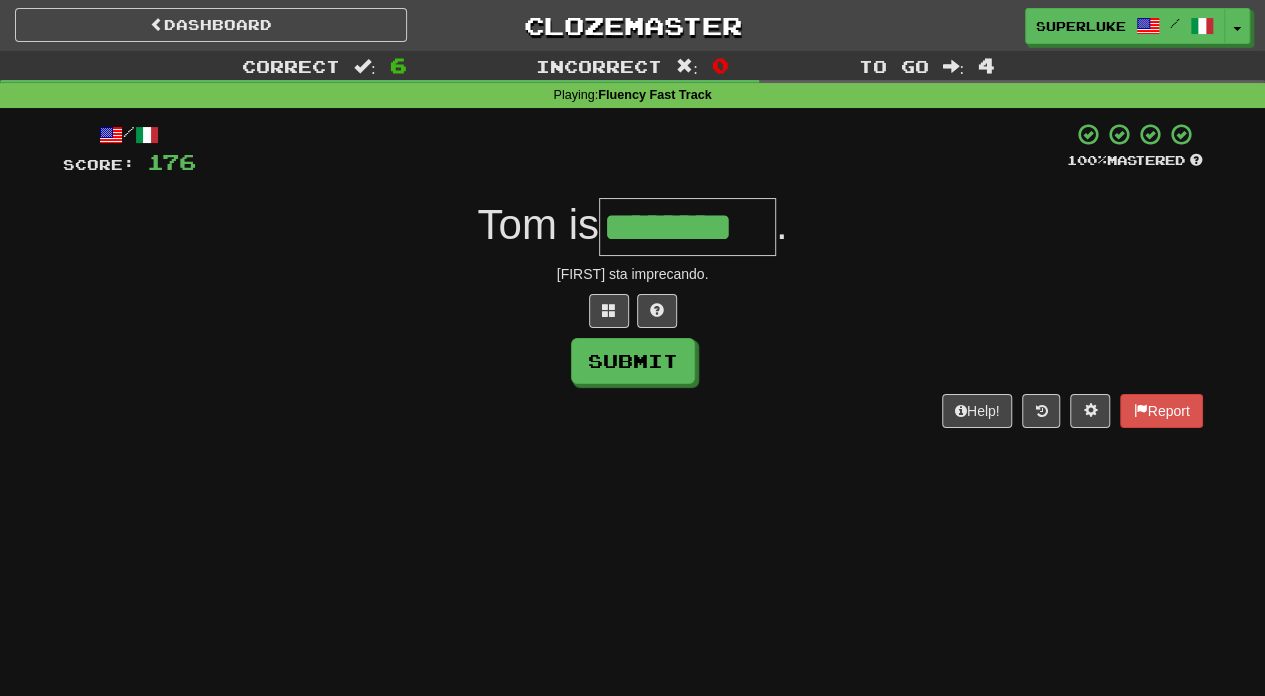 type on "********" 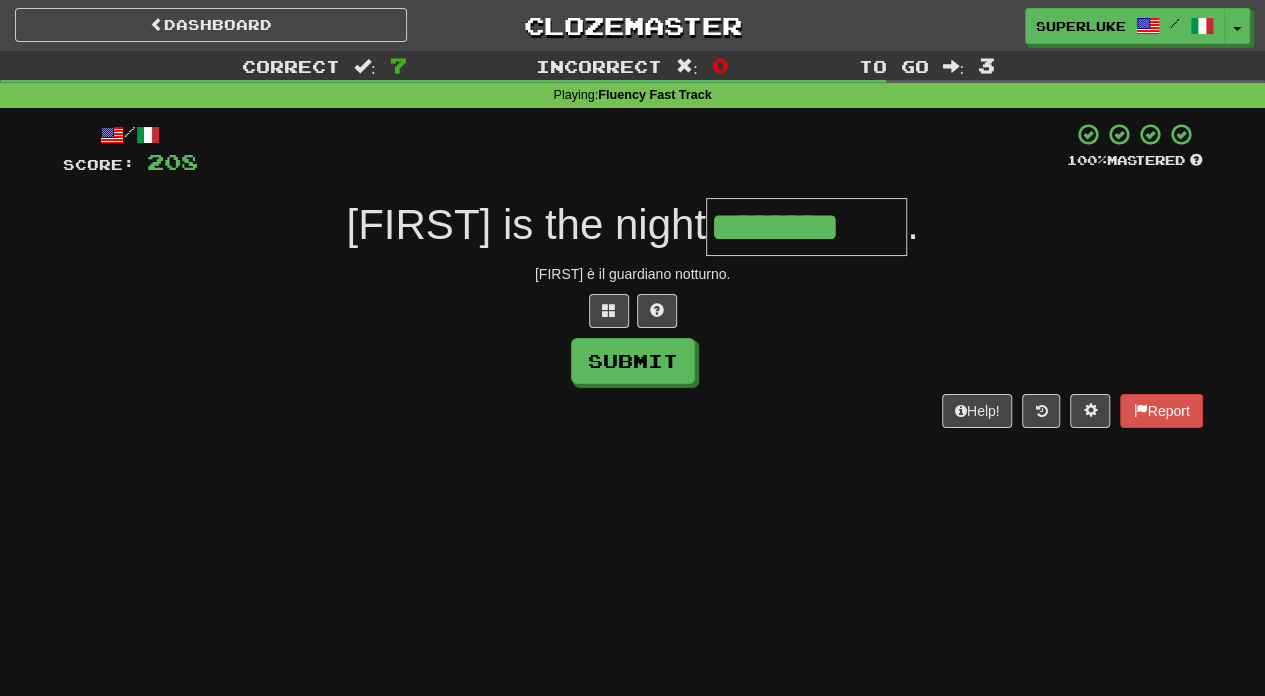 type on "********" 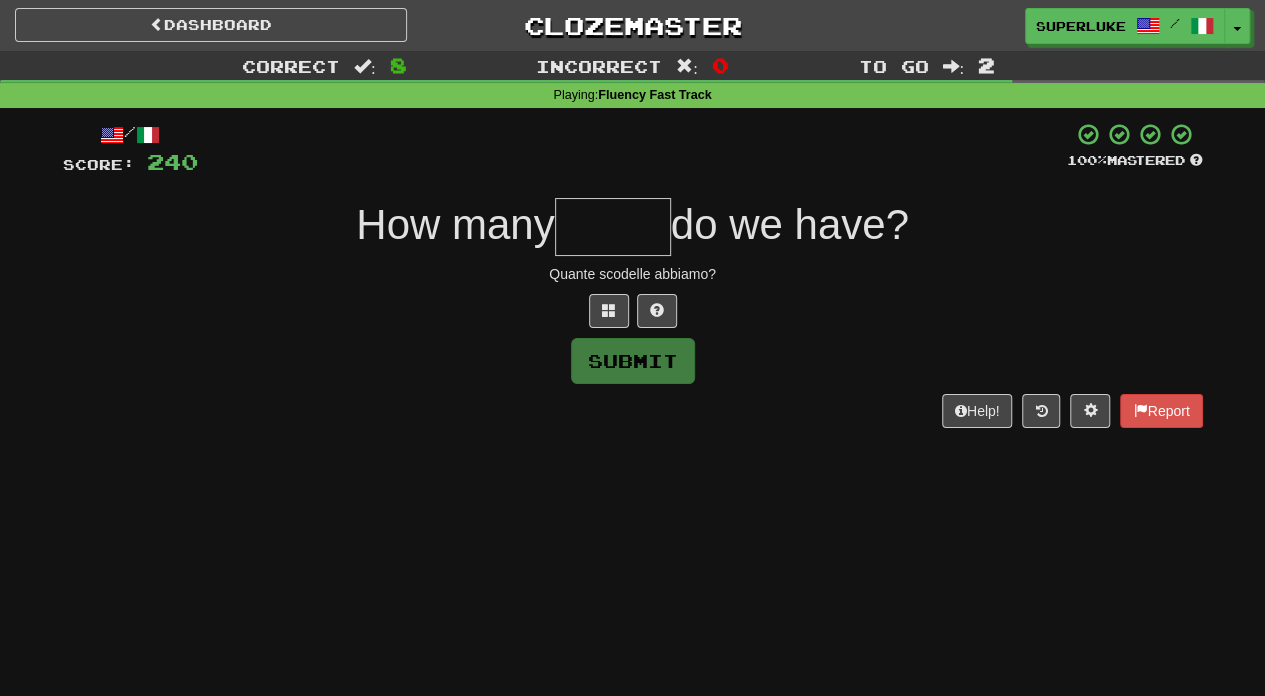 click at bounding box center (613, 227) 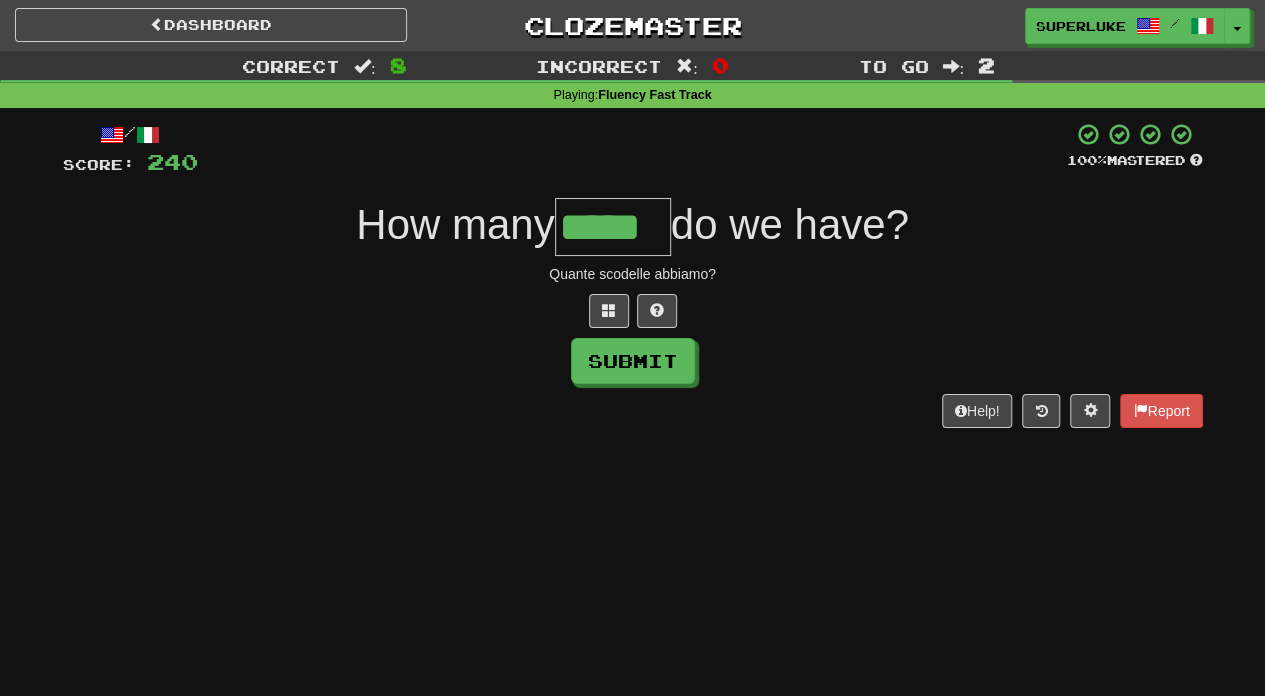 type on "*****" 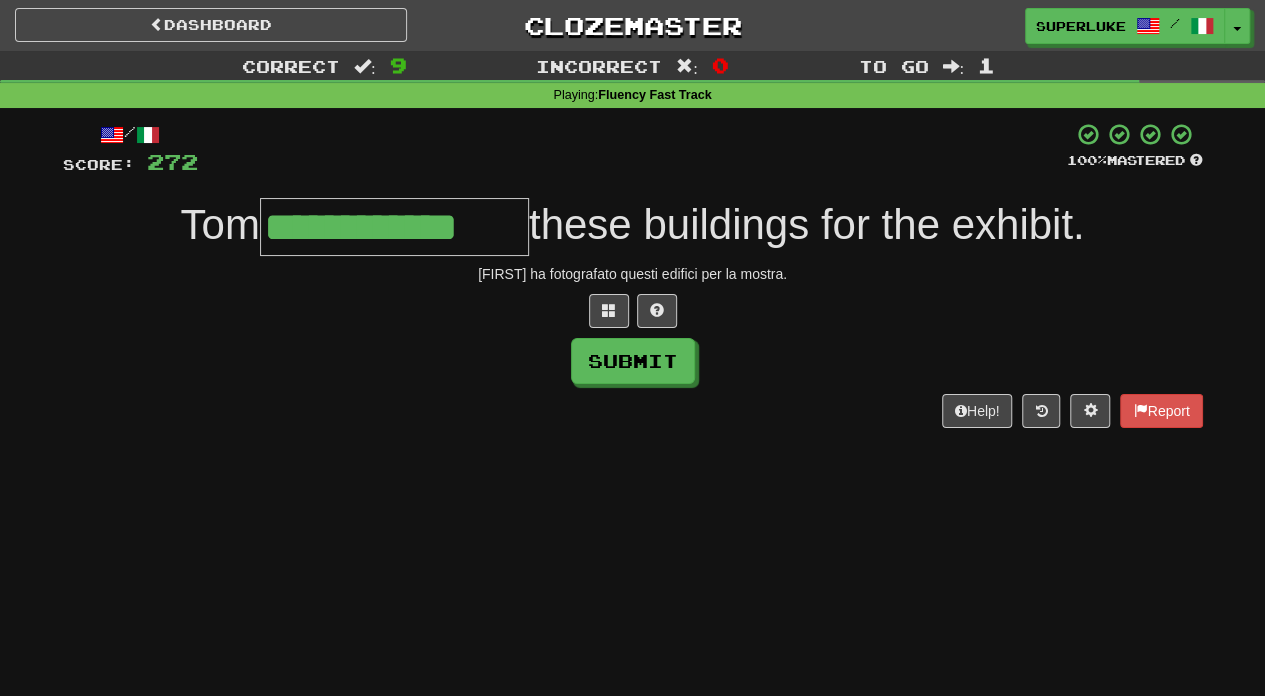 type on "**********" 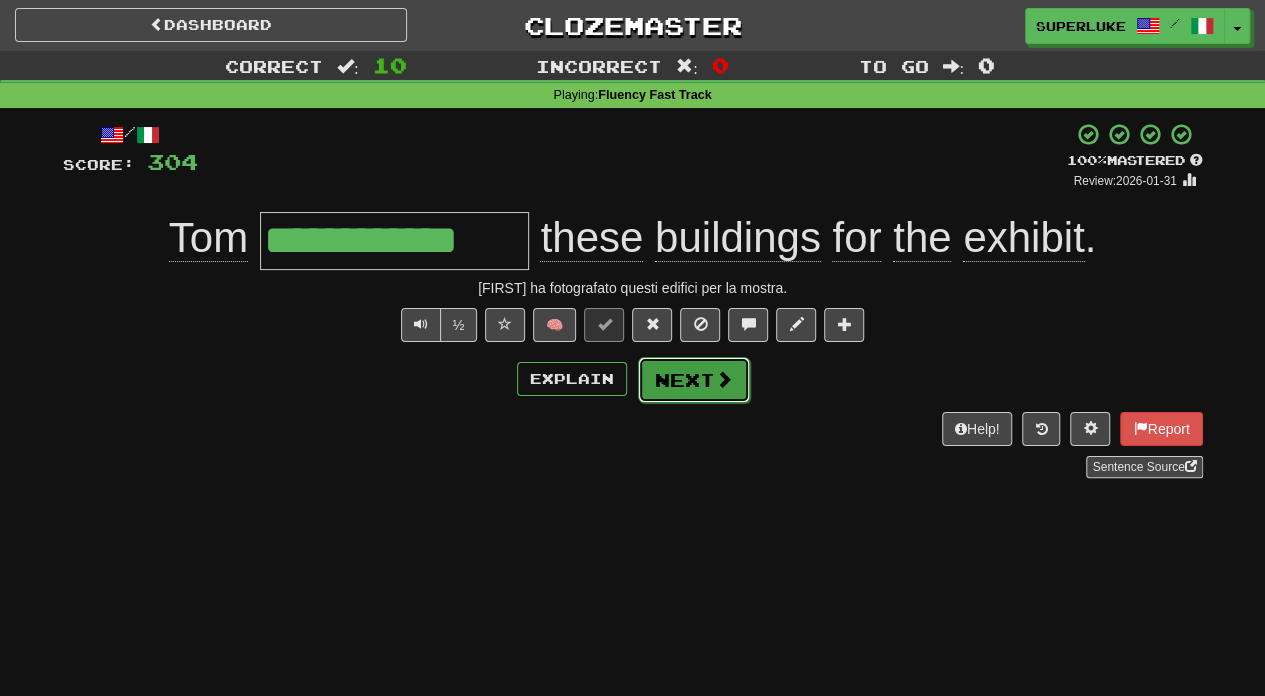 click at bounding box center (724, 379) 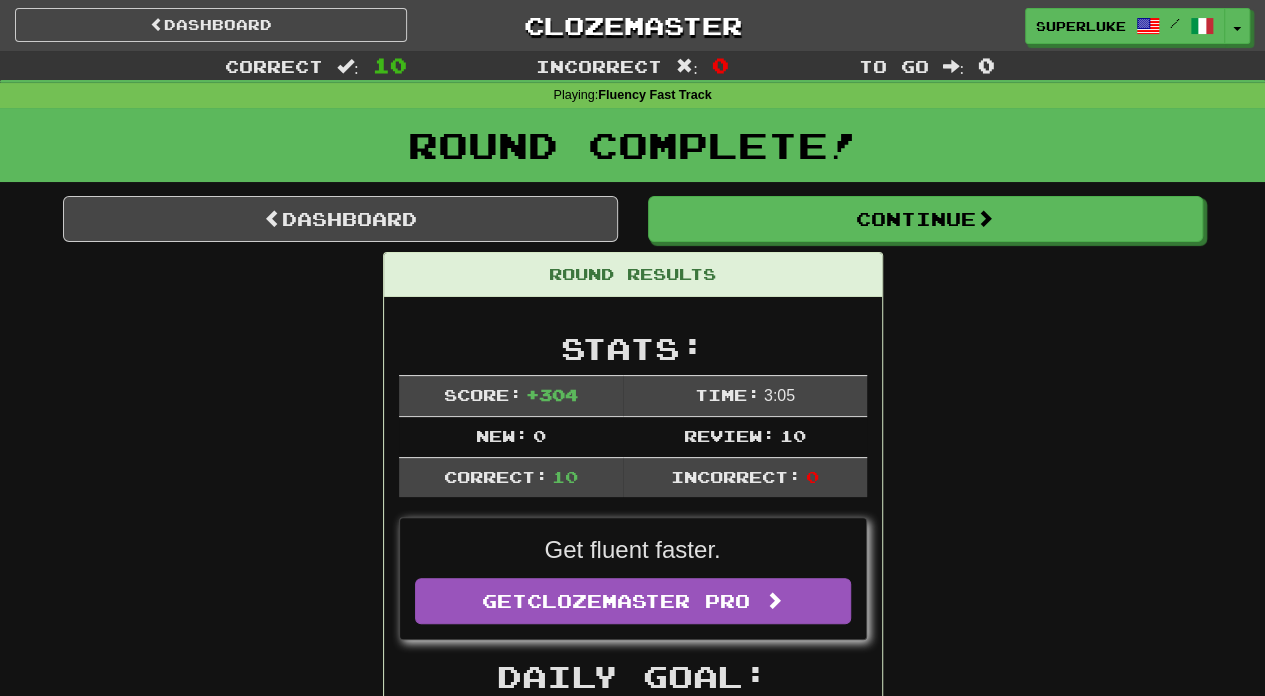 scroll, scrollTop: 133, scrollLeft: 0, axis: vertical 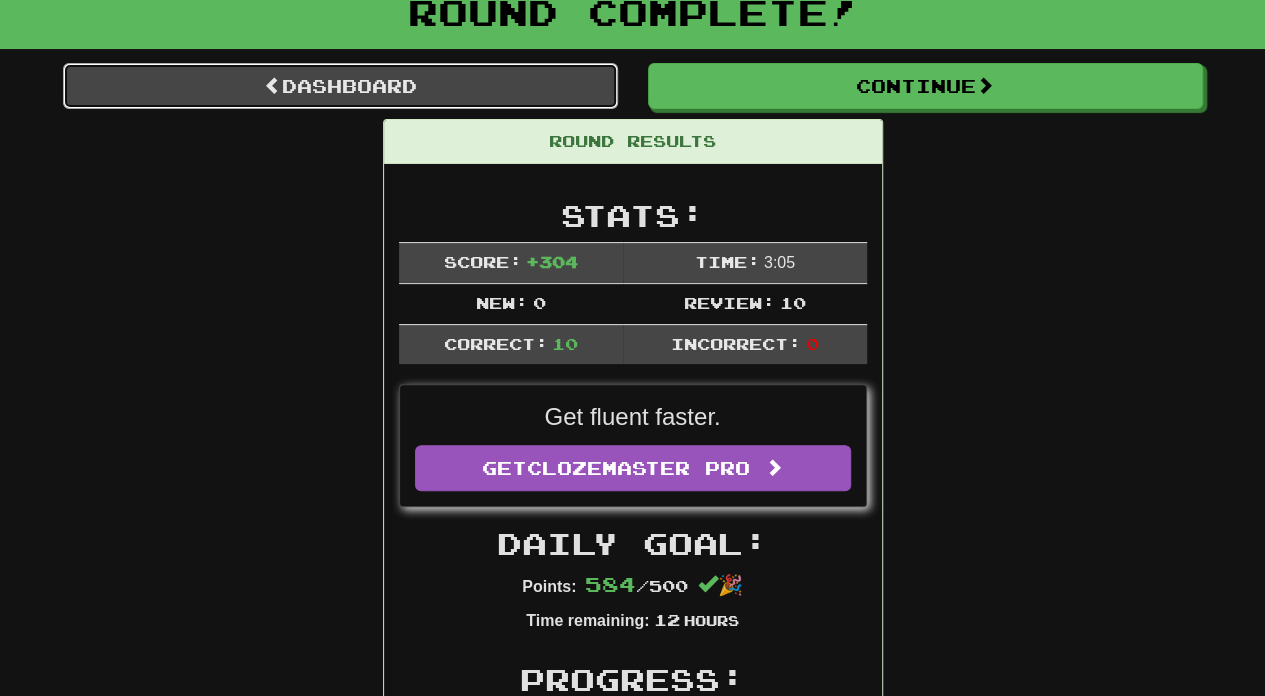 click on "Dashboard" at bounding box center [340, 86] 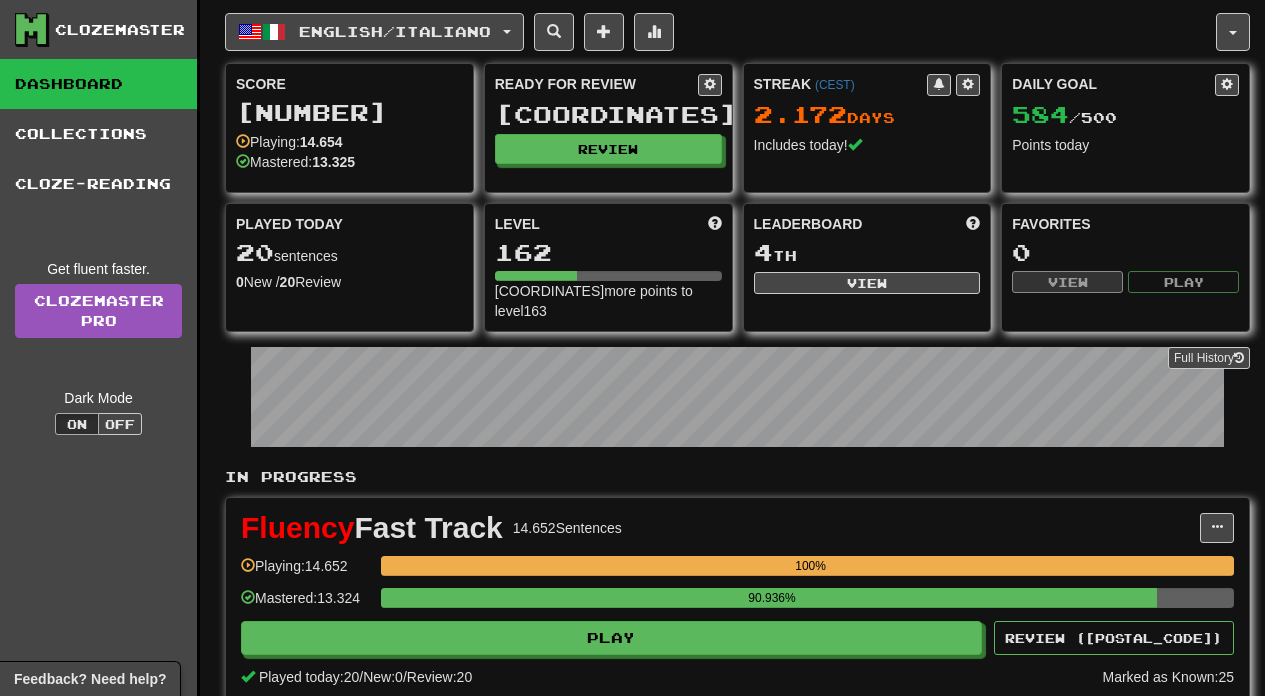 scroll, scrollTop: 0, scrollLeft: 0, axis: both 